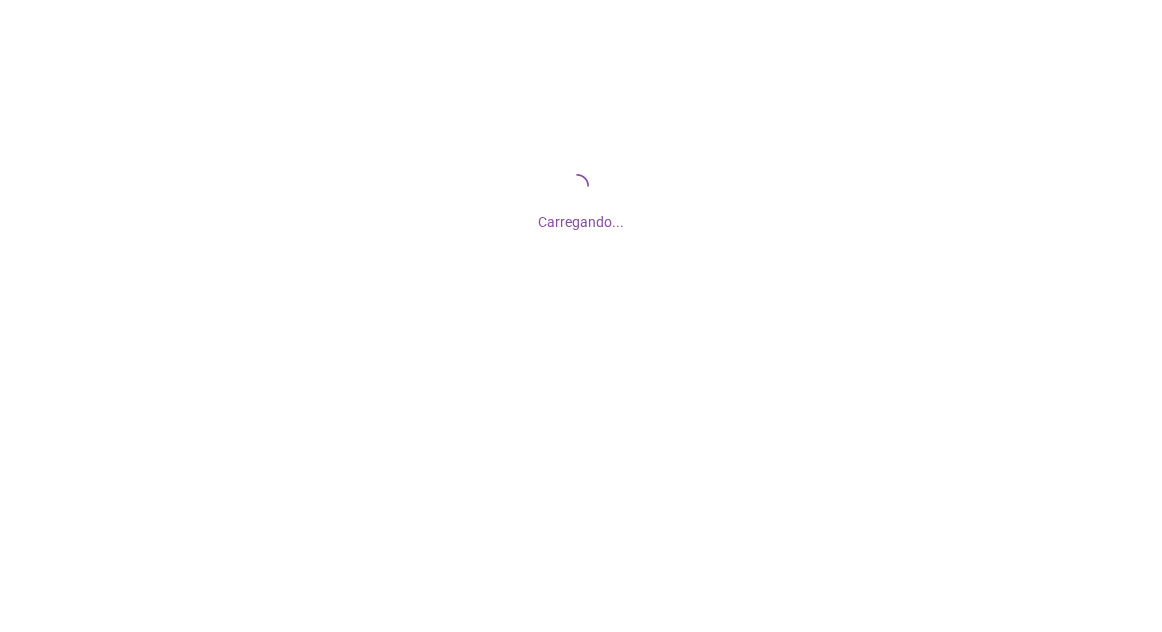 scroll, scrollTop: 0, scrollLeft: 0, axis: both 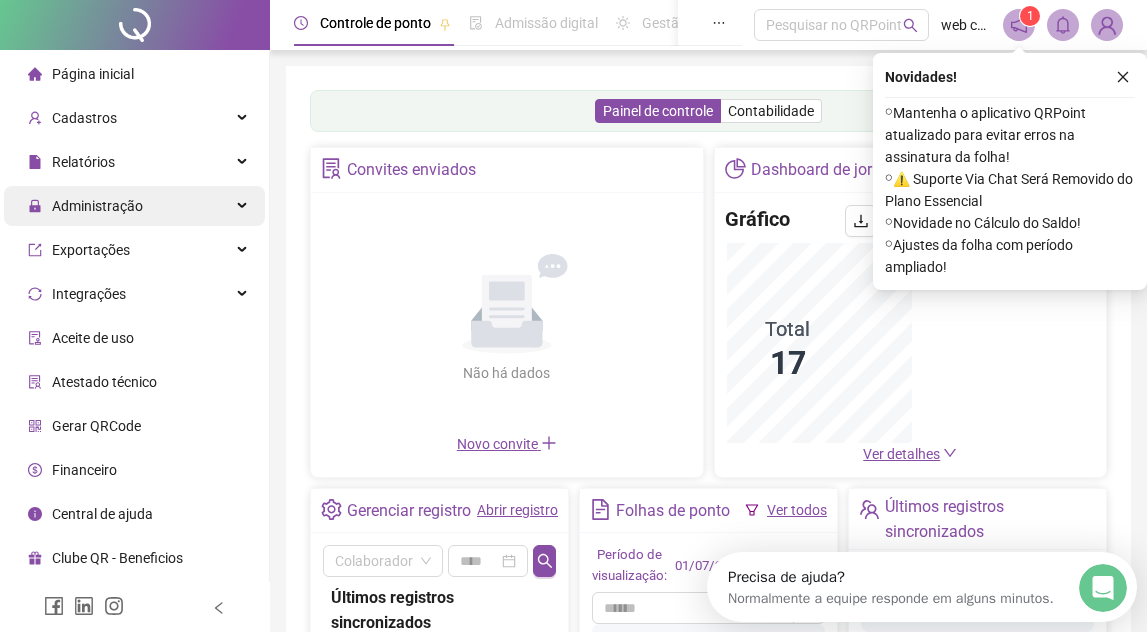 click on "Administração" at bounding box center [134, 206] 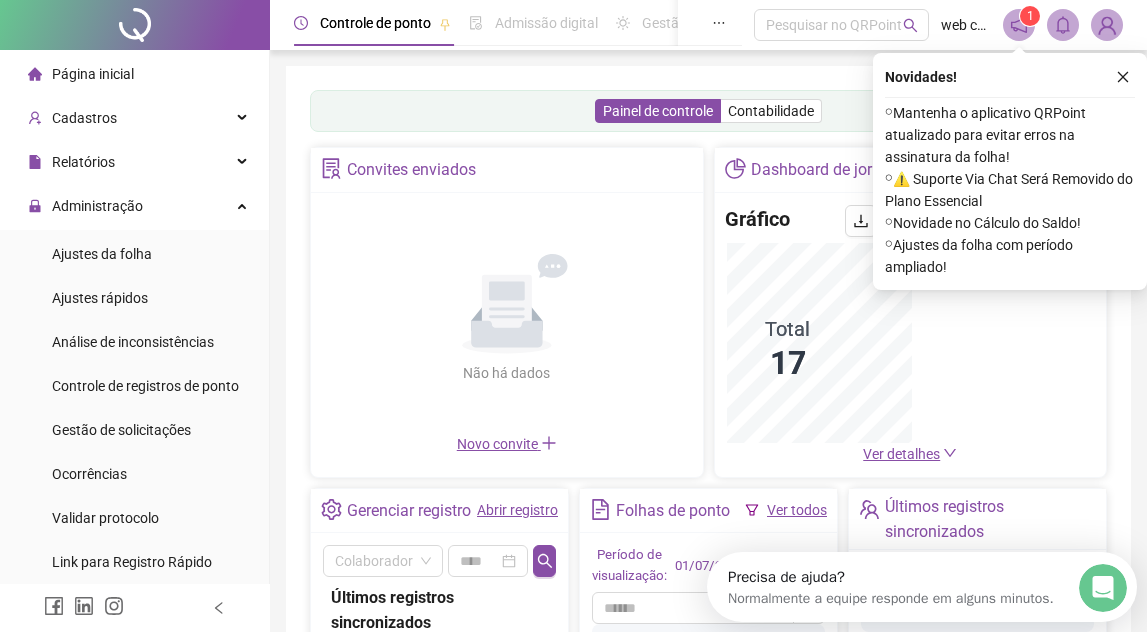 click on "Gestão de solicitações" at bounding box center (121, 430) 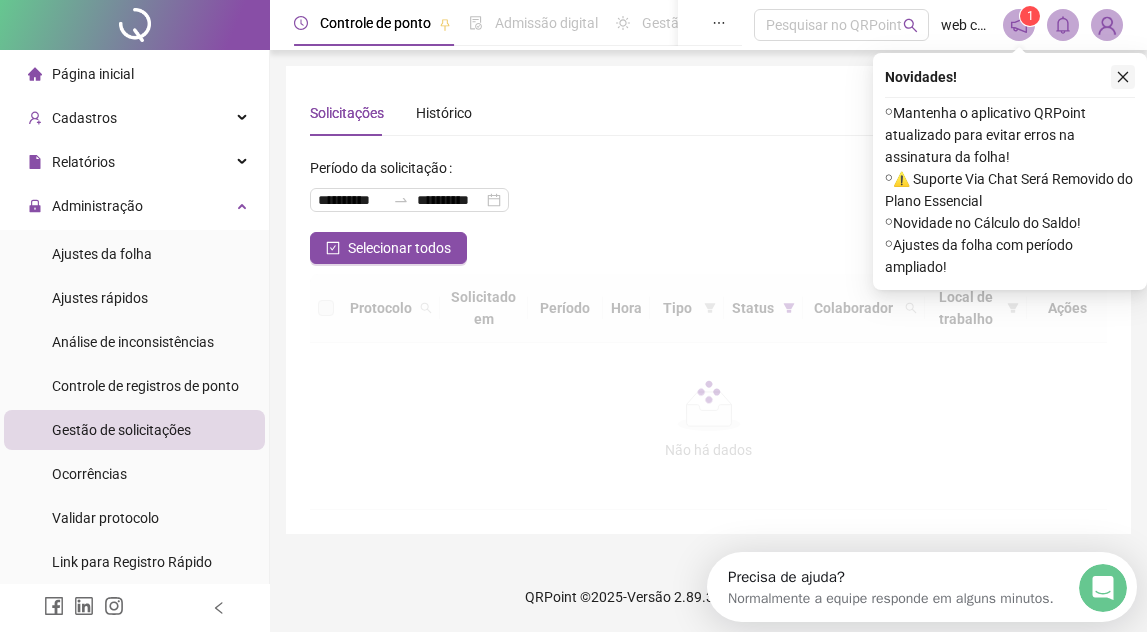 click 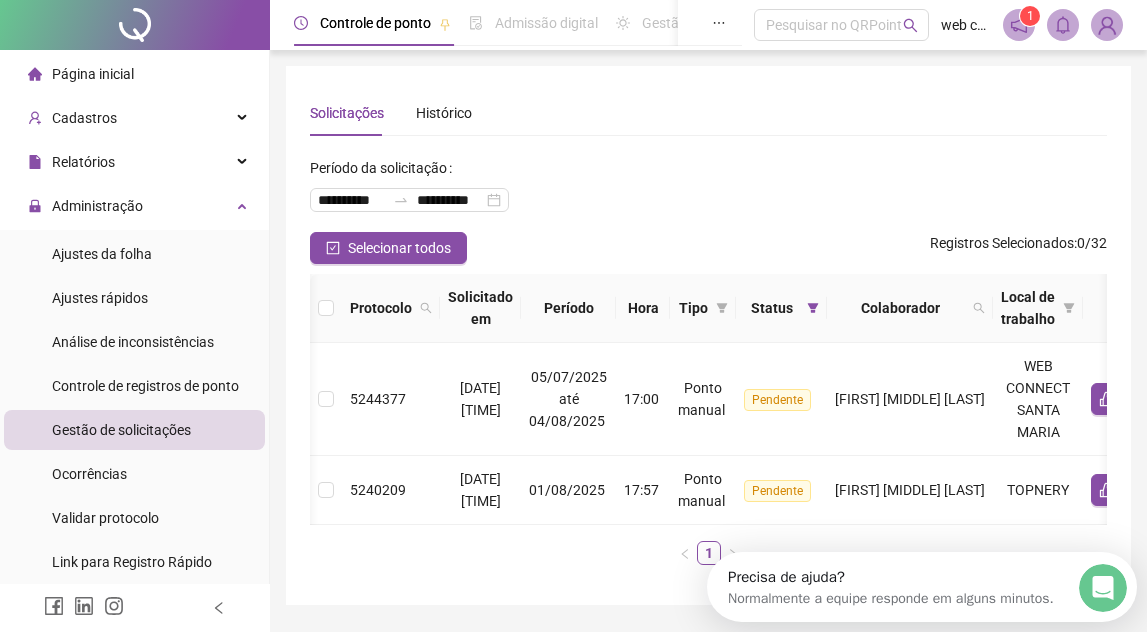scroll, scrollTop: 0, scrollLeft: 176, axis: horizontal 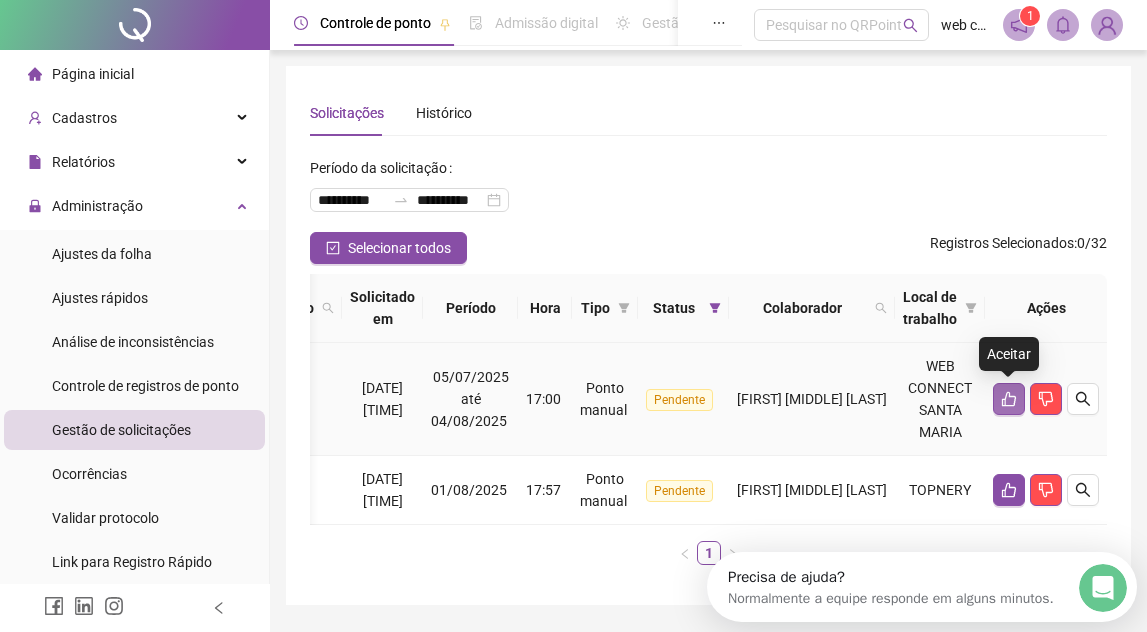 click 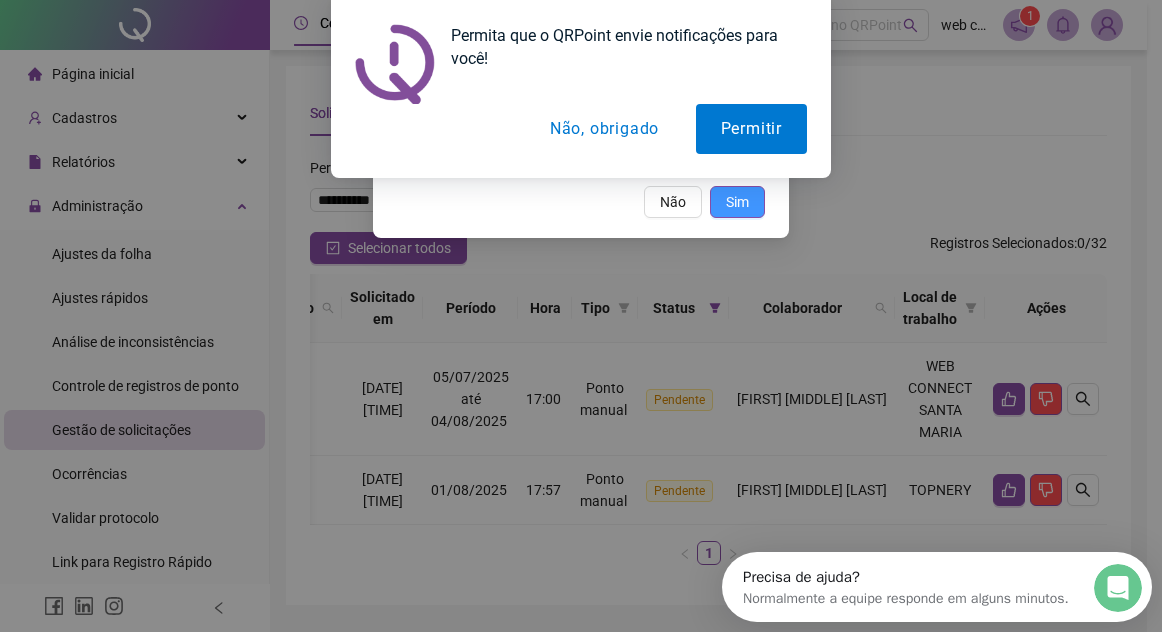 click on "Sim" at bounding box center (737, 202) 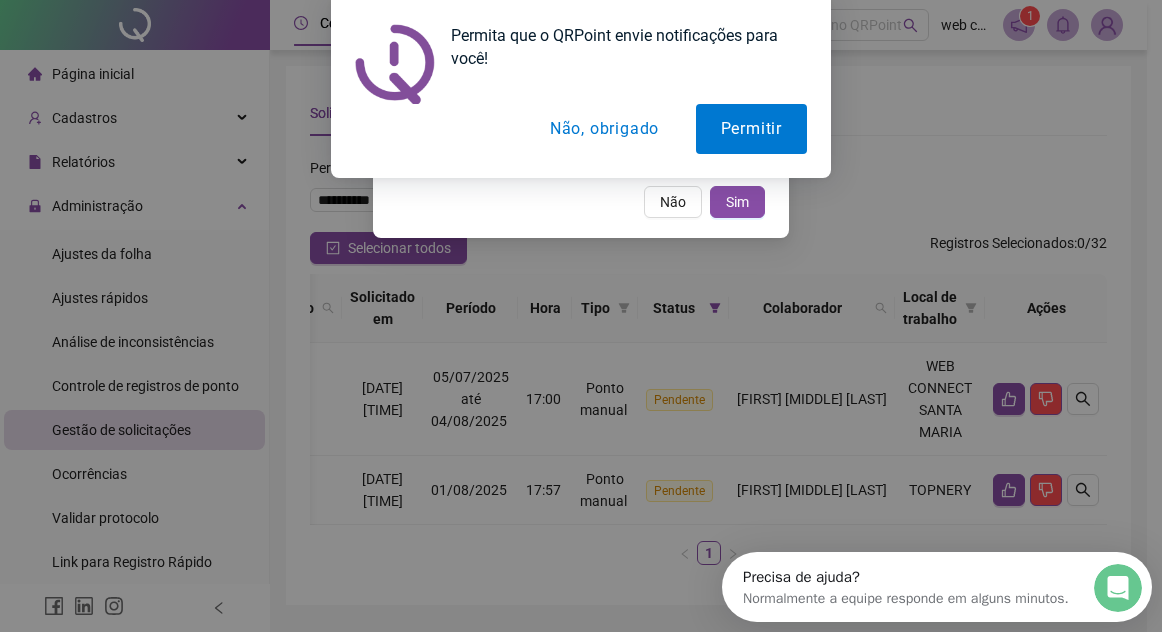 click on "Não, obrigado" at bounding box center [604, 129] 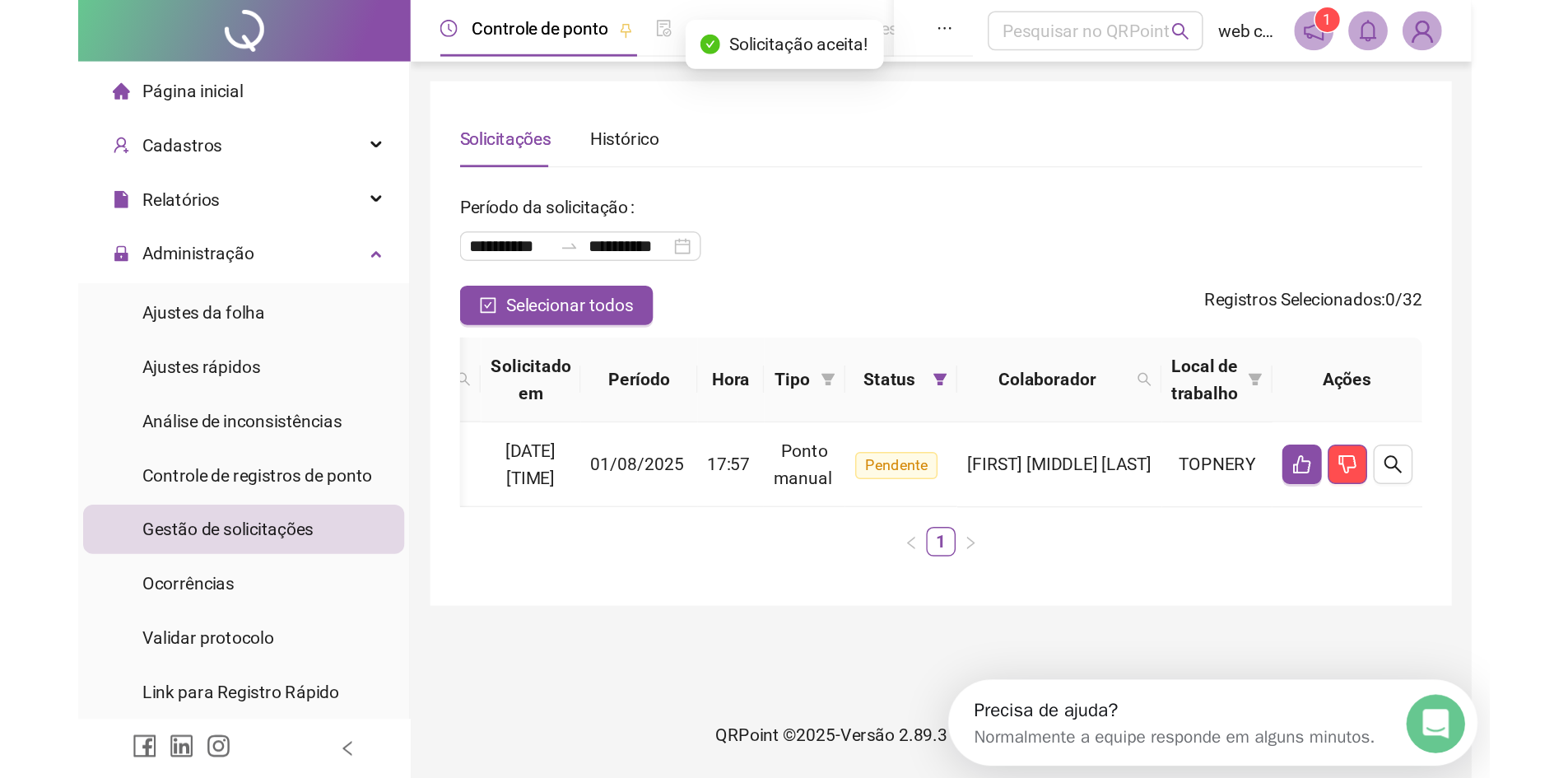 scroll, scrollTop: 0, scrollLeft: 133, axis: horizontal 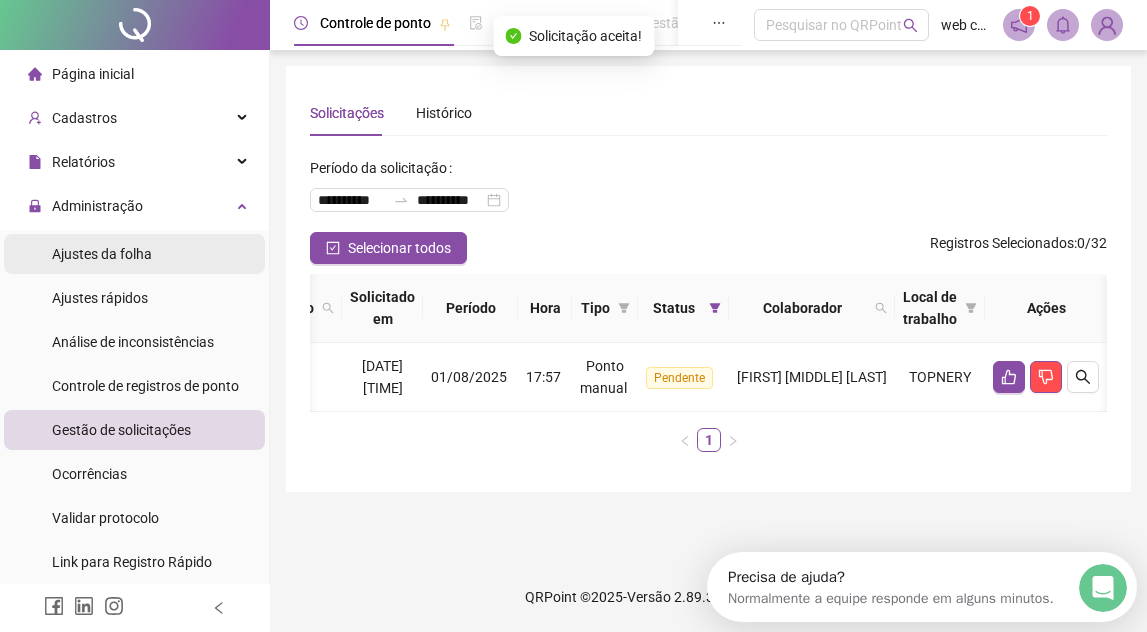 click on "Ajustes da folha" at bounding box center (102, 254) 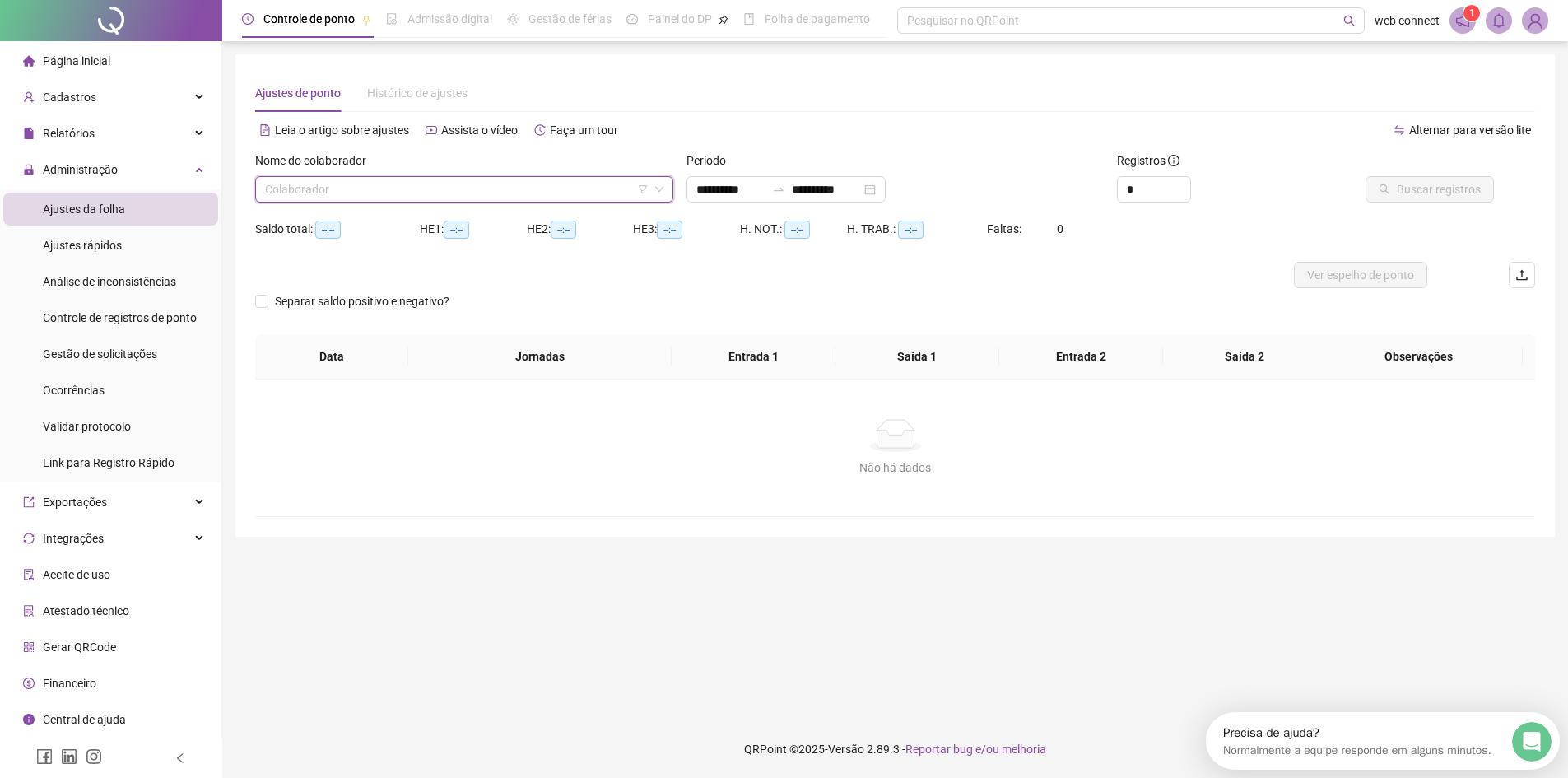 drag, startPoint x: 455, startPoint y: 194, endPoint x: 451, endPoint y: 203, distance: 9.84886 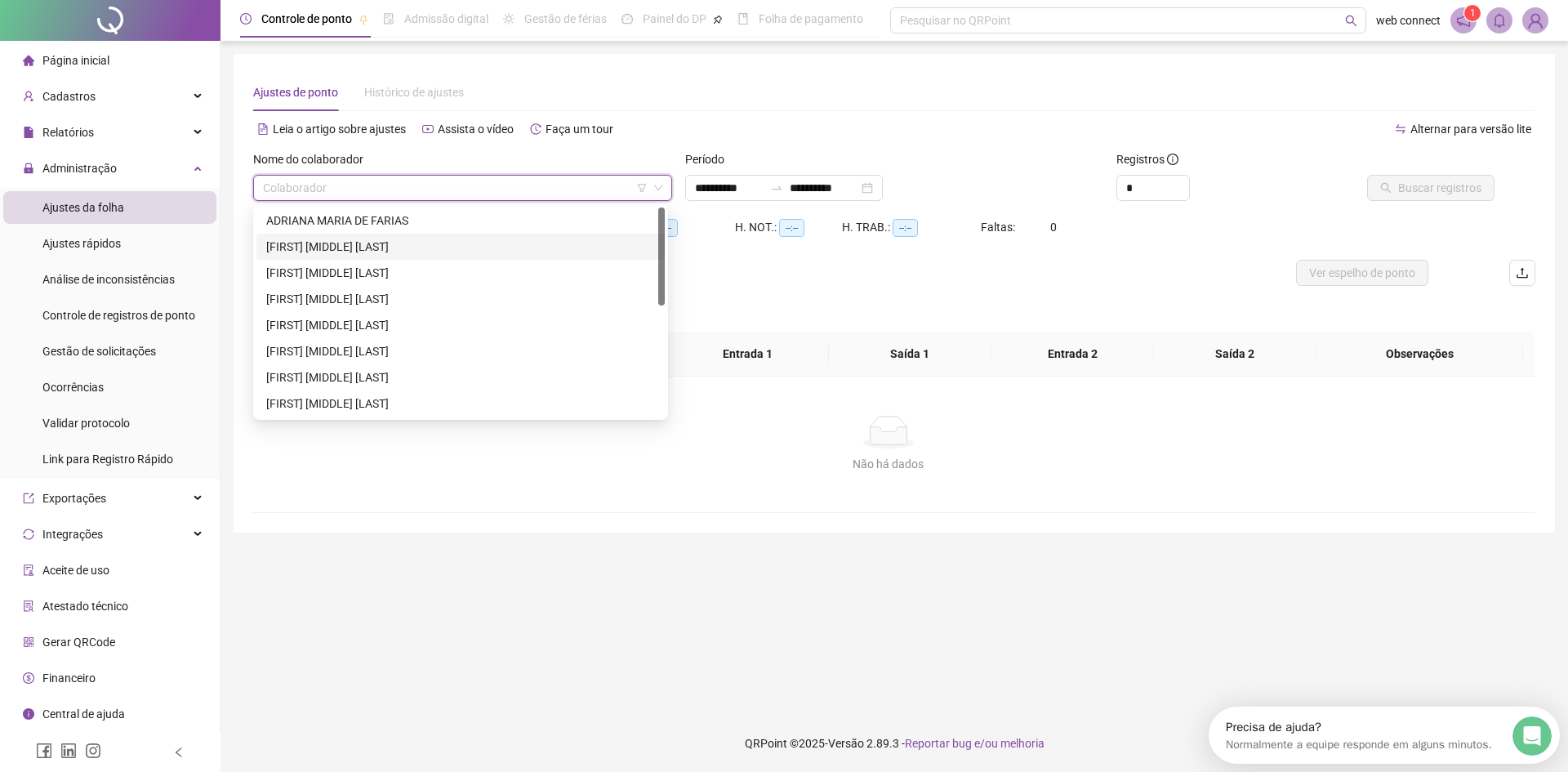 click on "[FIRST] [MIDDLE] [LAST]" at bounding box center (461, 247) 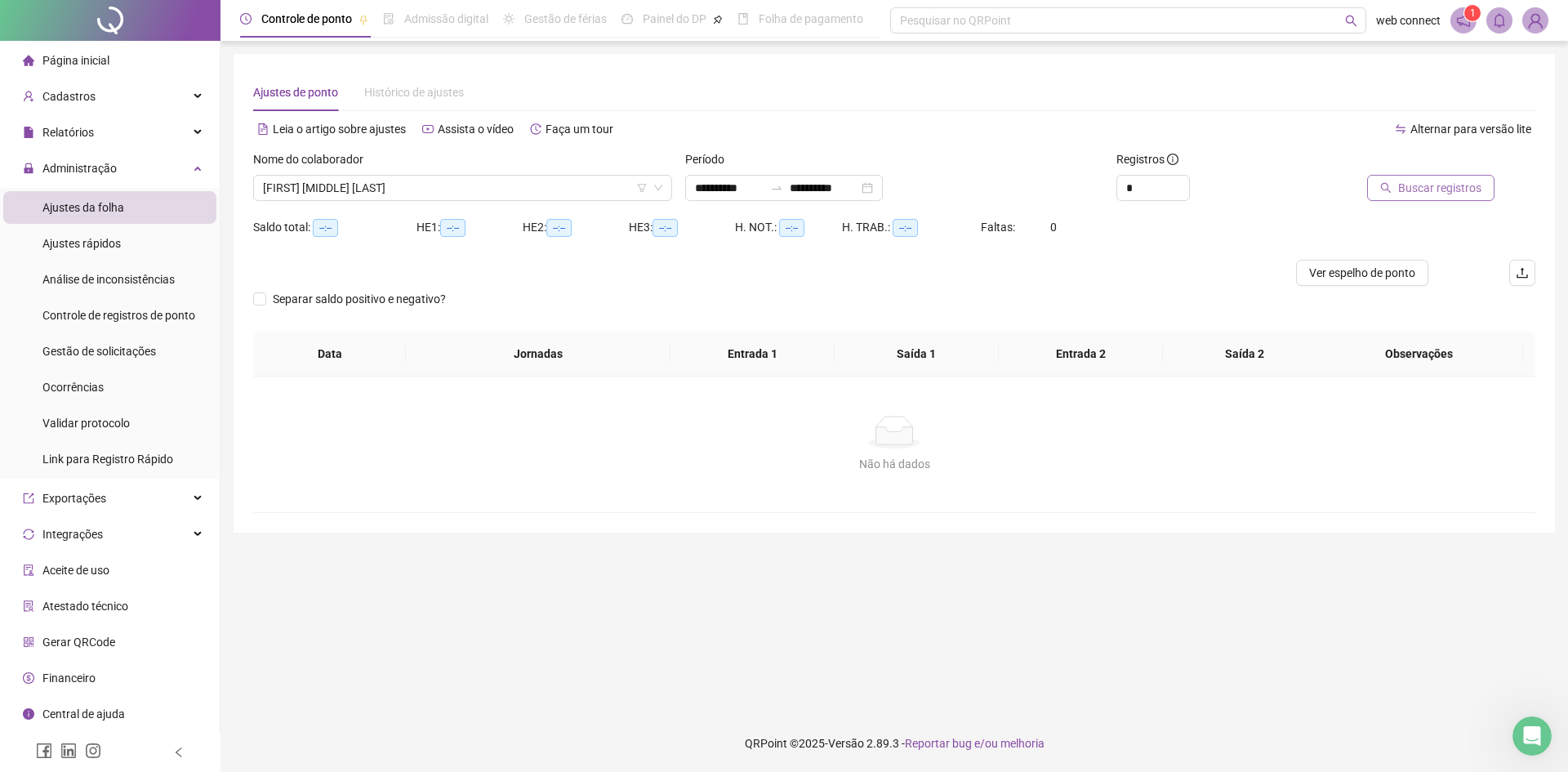 click on "Buscar registros" at bounding box center (1440, 188) 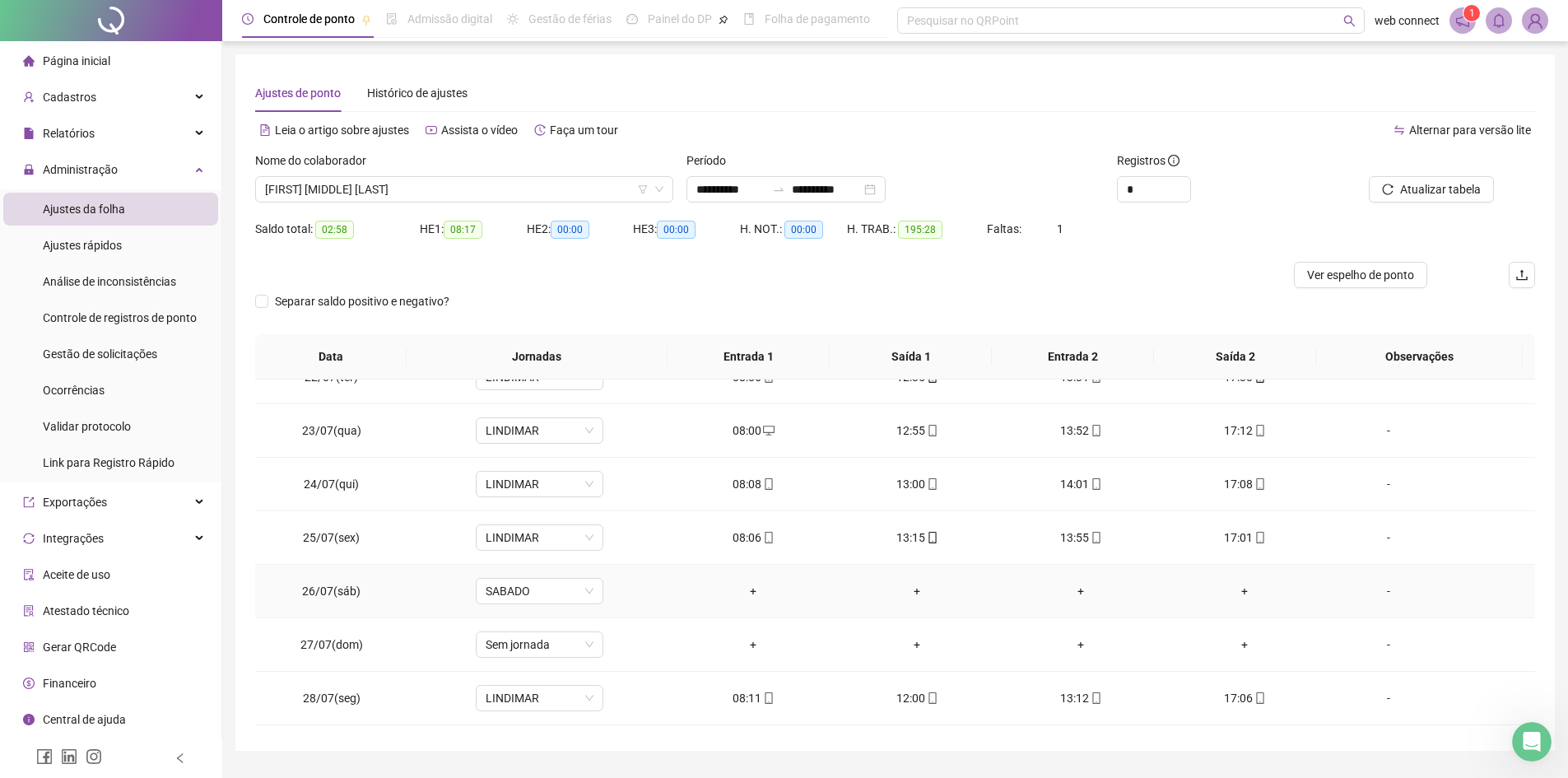 scroll, scrollTop: 1307, scrollLeft: 0, axis: vertical 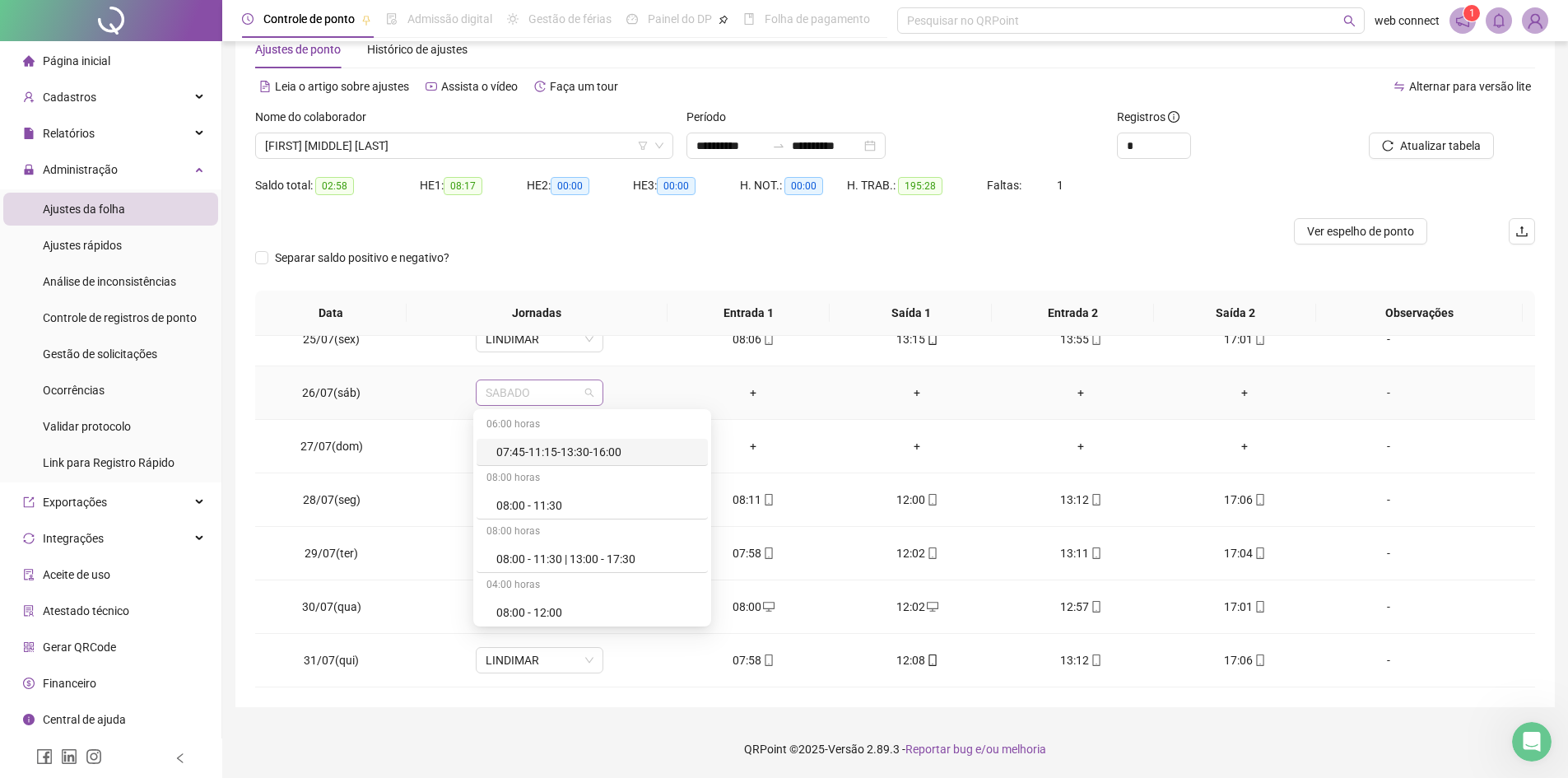 click on "SABADO" at bounding box center [539, 393] 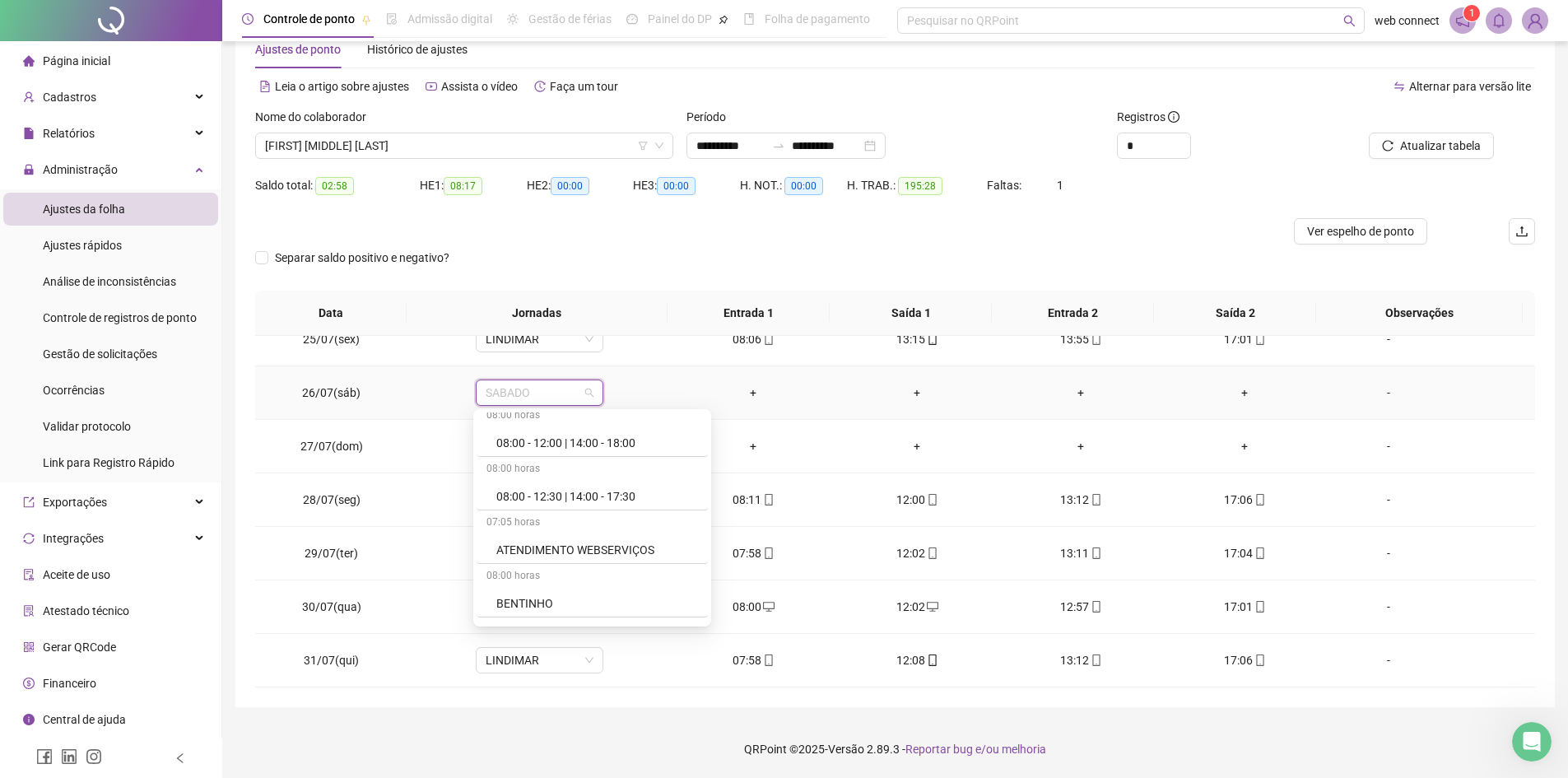 scroll, scrollTop: 412, scrollLeft: 0, axis: vertical 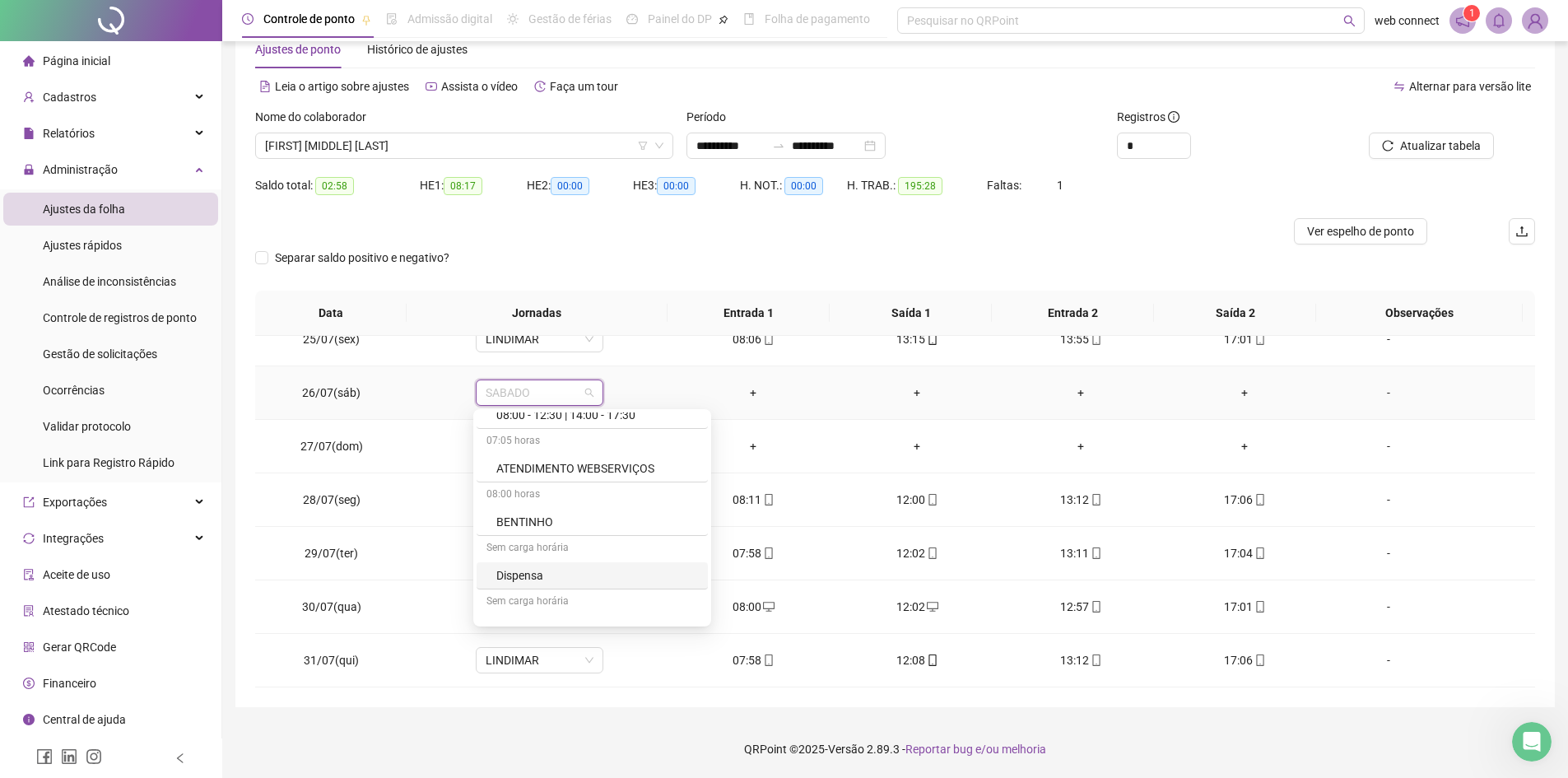 click on "Dispensa" at bounding box center [597, 575] 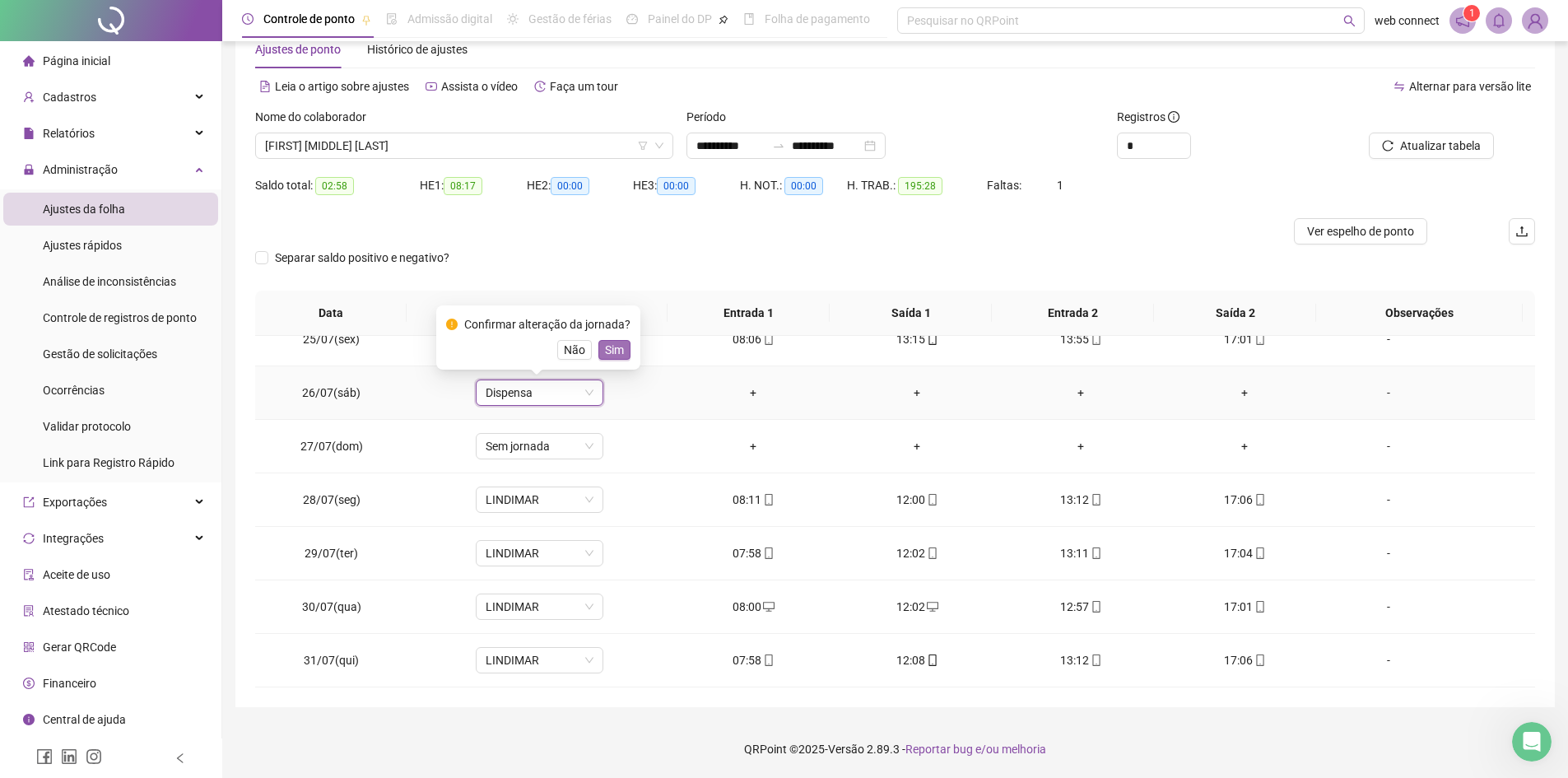 click on "Sim" at bounding box center (614, 350) 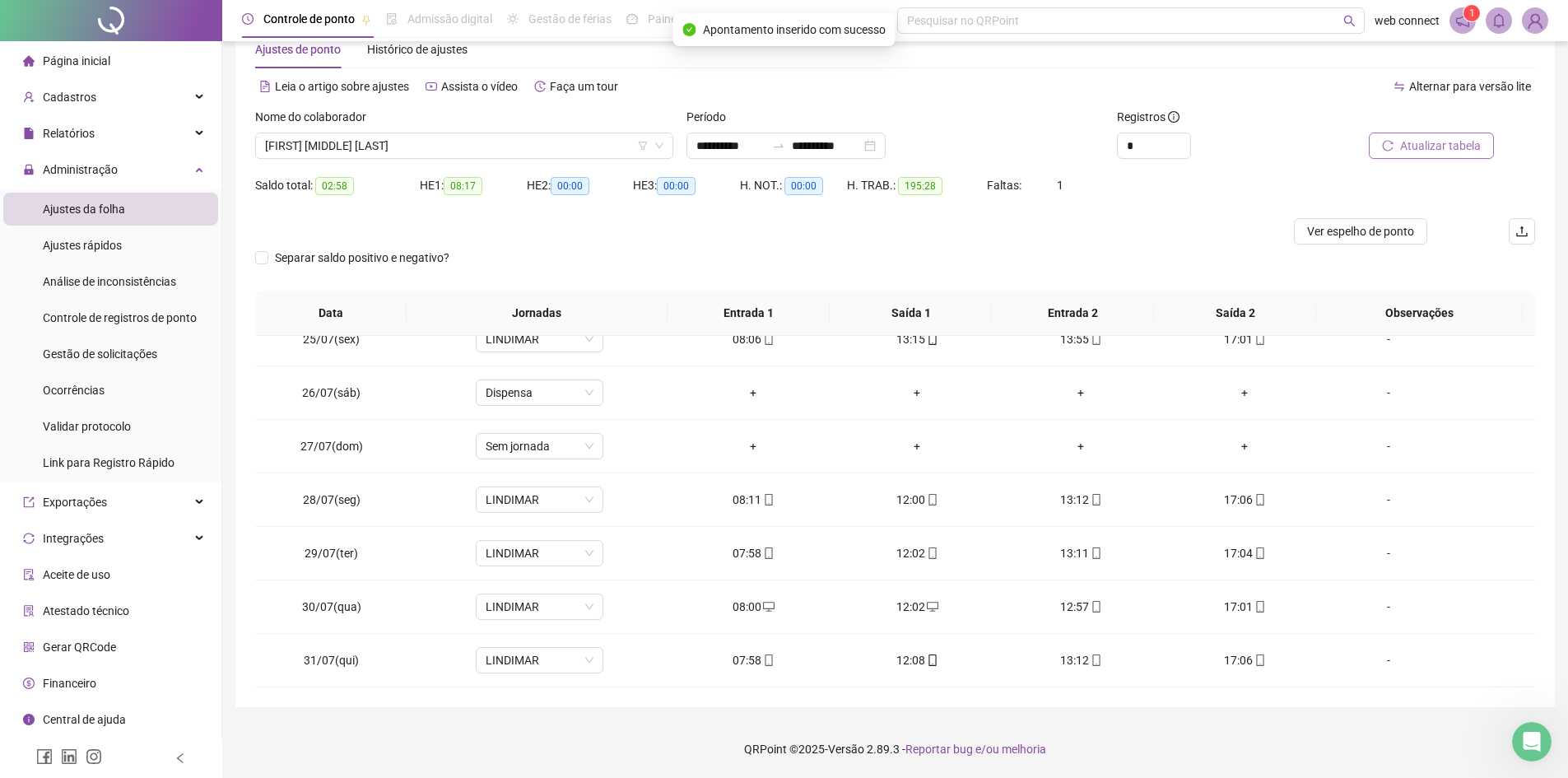 click on "Atualizar tabela" at bounding box center (1440, 146) 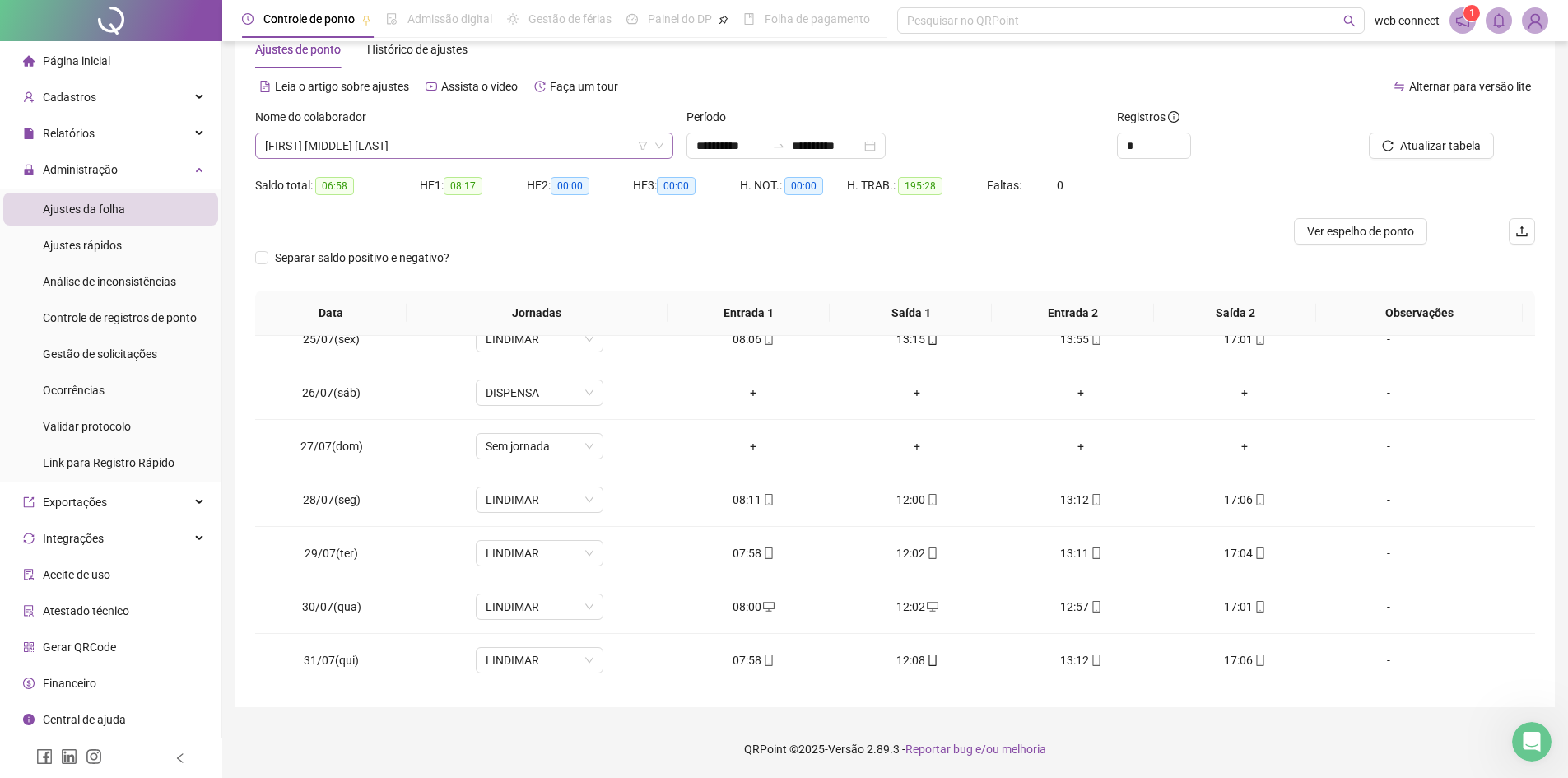 click on "[FIRST] [MIDDLE] [LAST]" at bounding box center [464, 146] 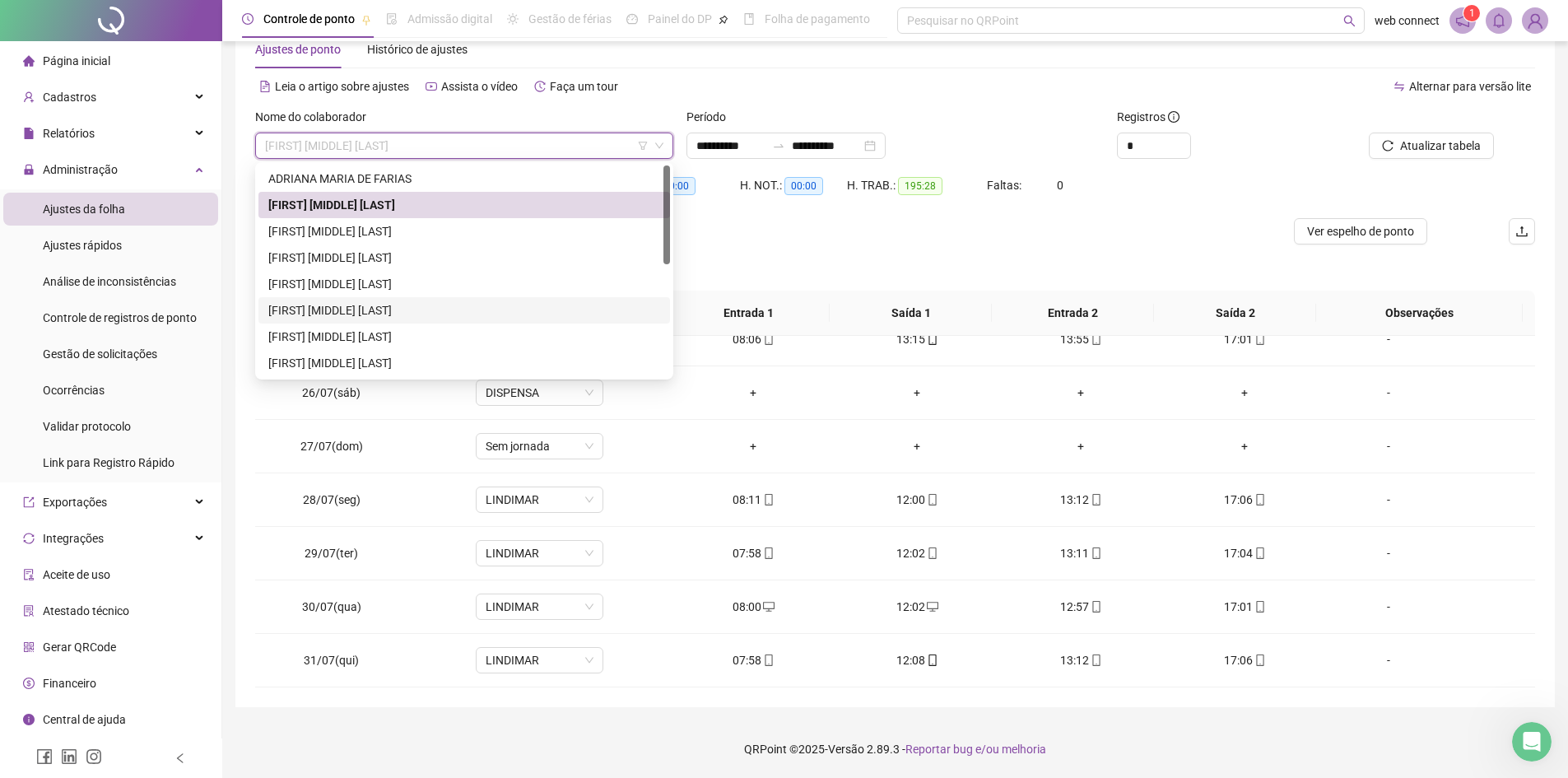 click on "[FIRST] [MIDDLE] [LAST]" at bounding box center [464, 310] 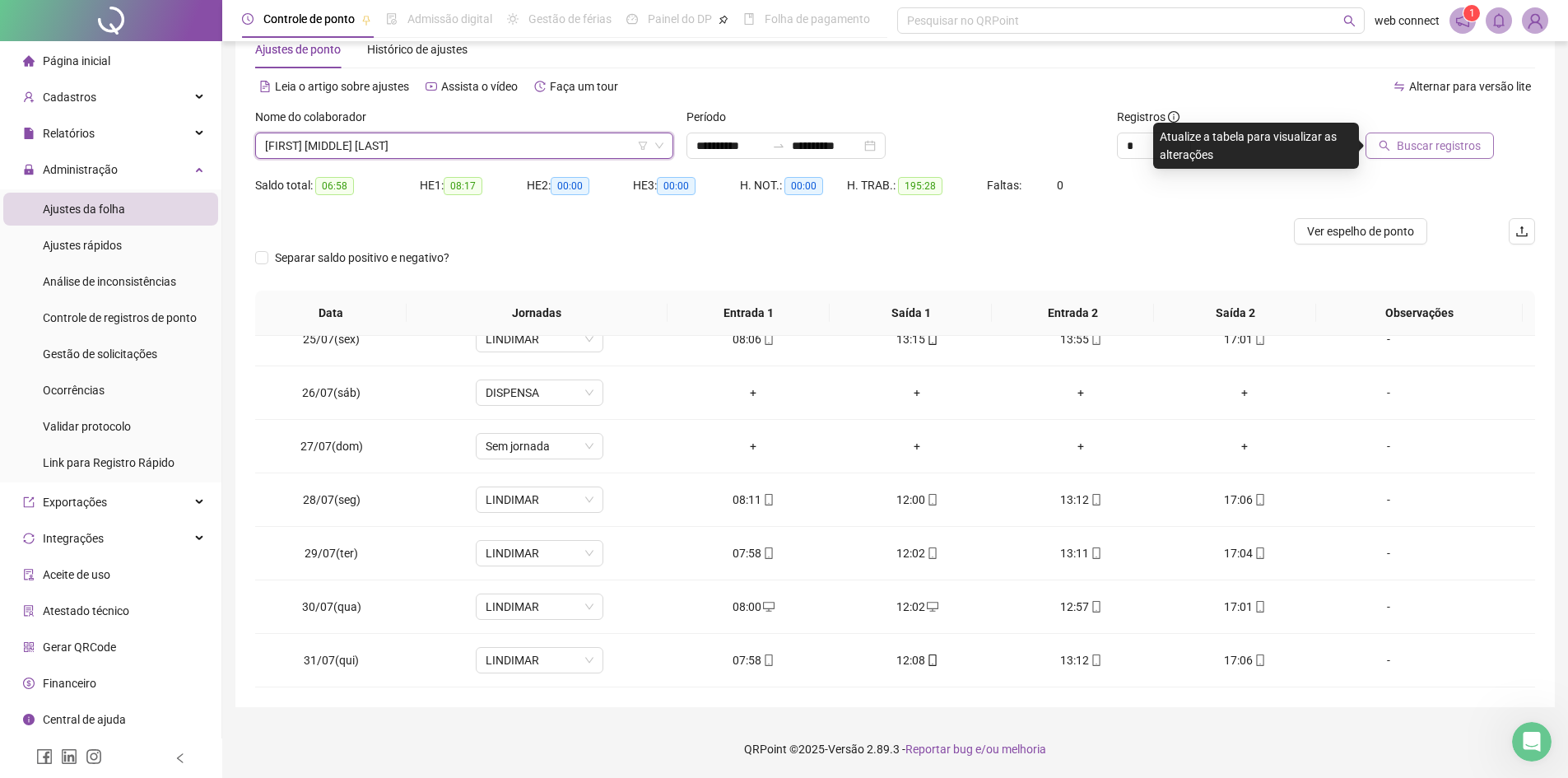 click on "Buscar registros" at bounding box center [1439, 146] 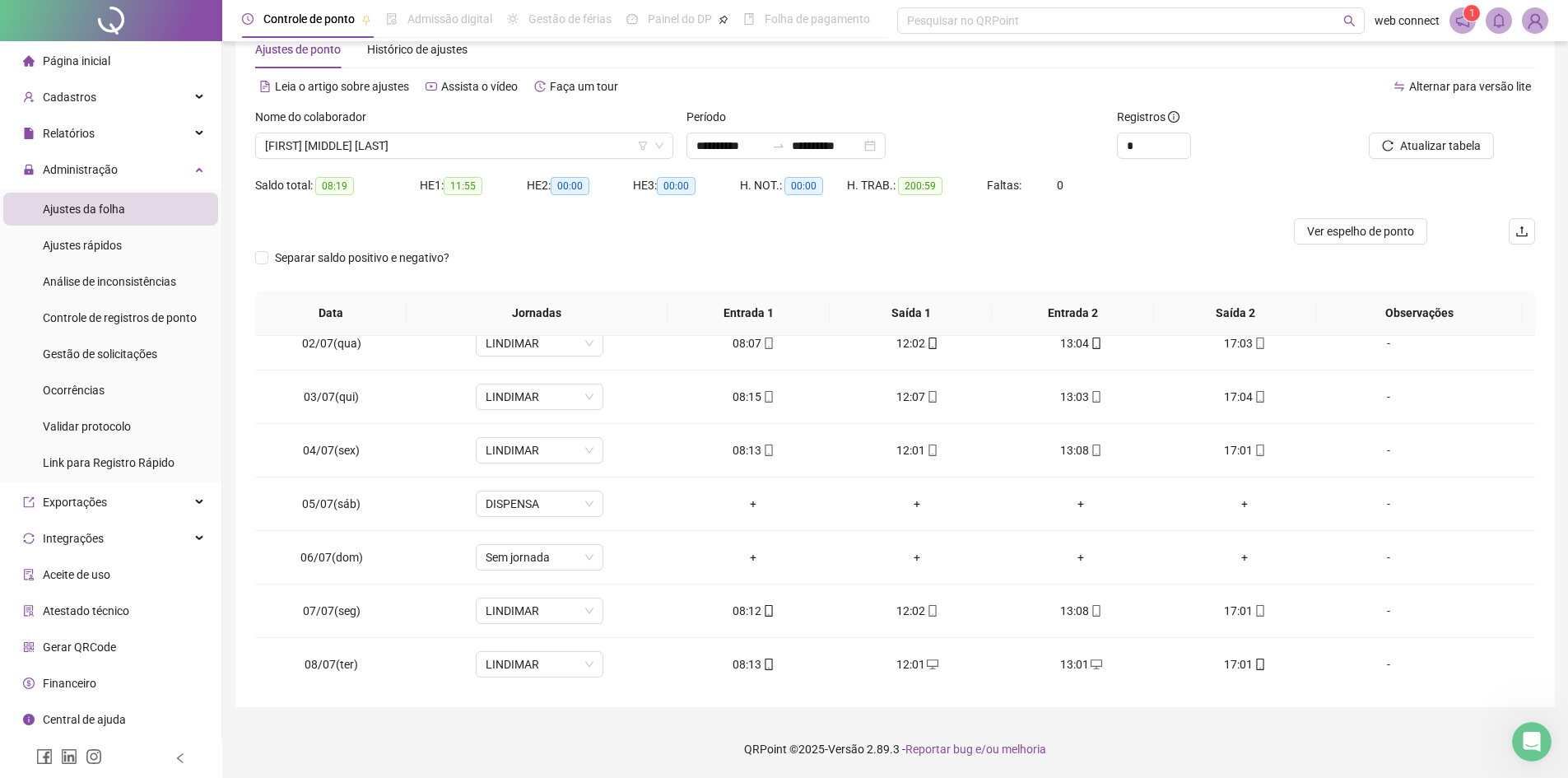 scroll, scrollTop: 0, scrollLeft: 0, axis: both 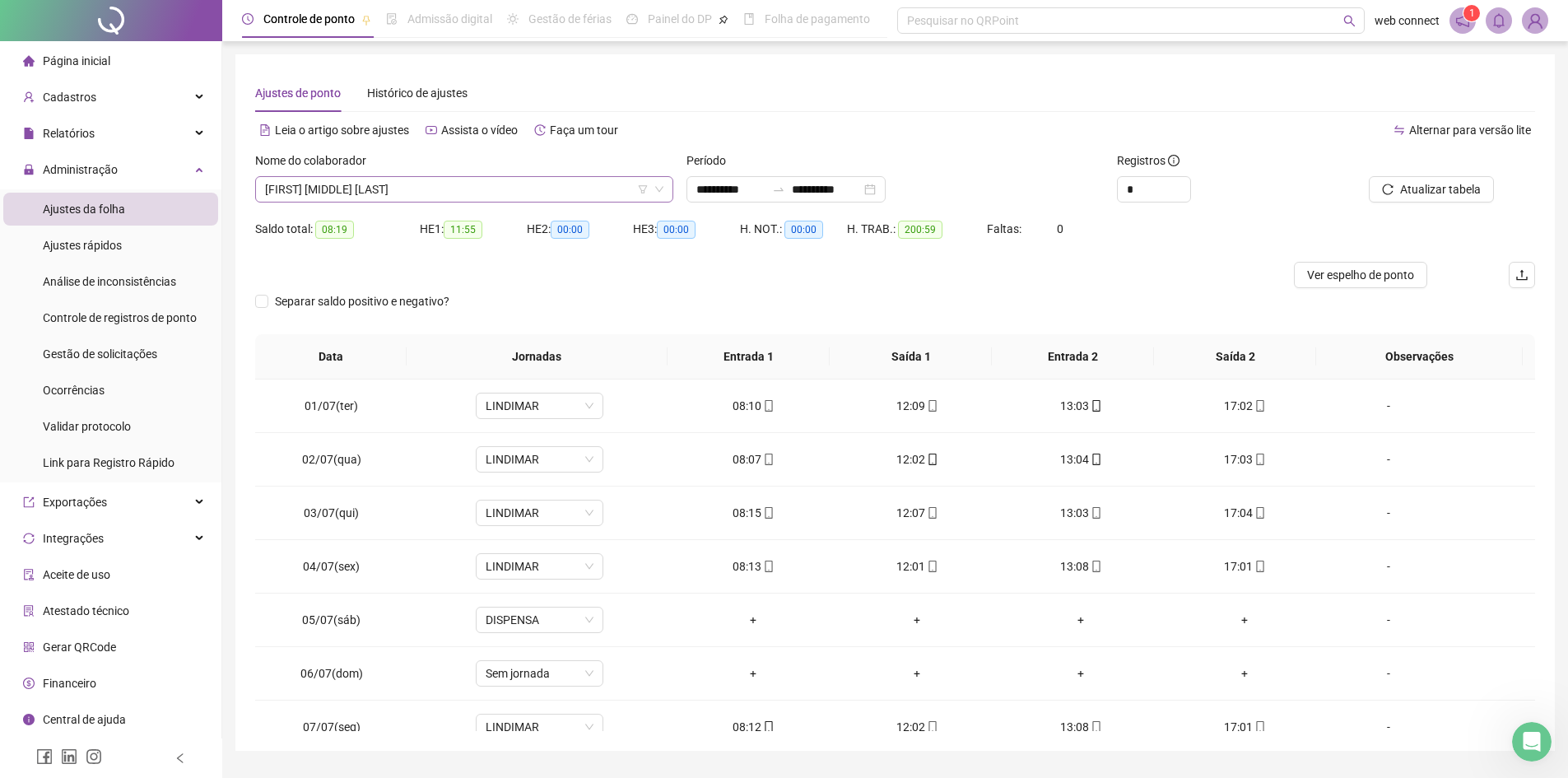 type 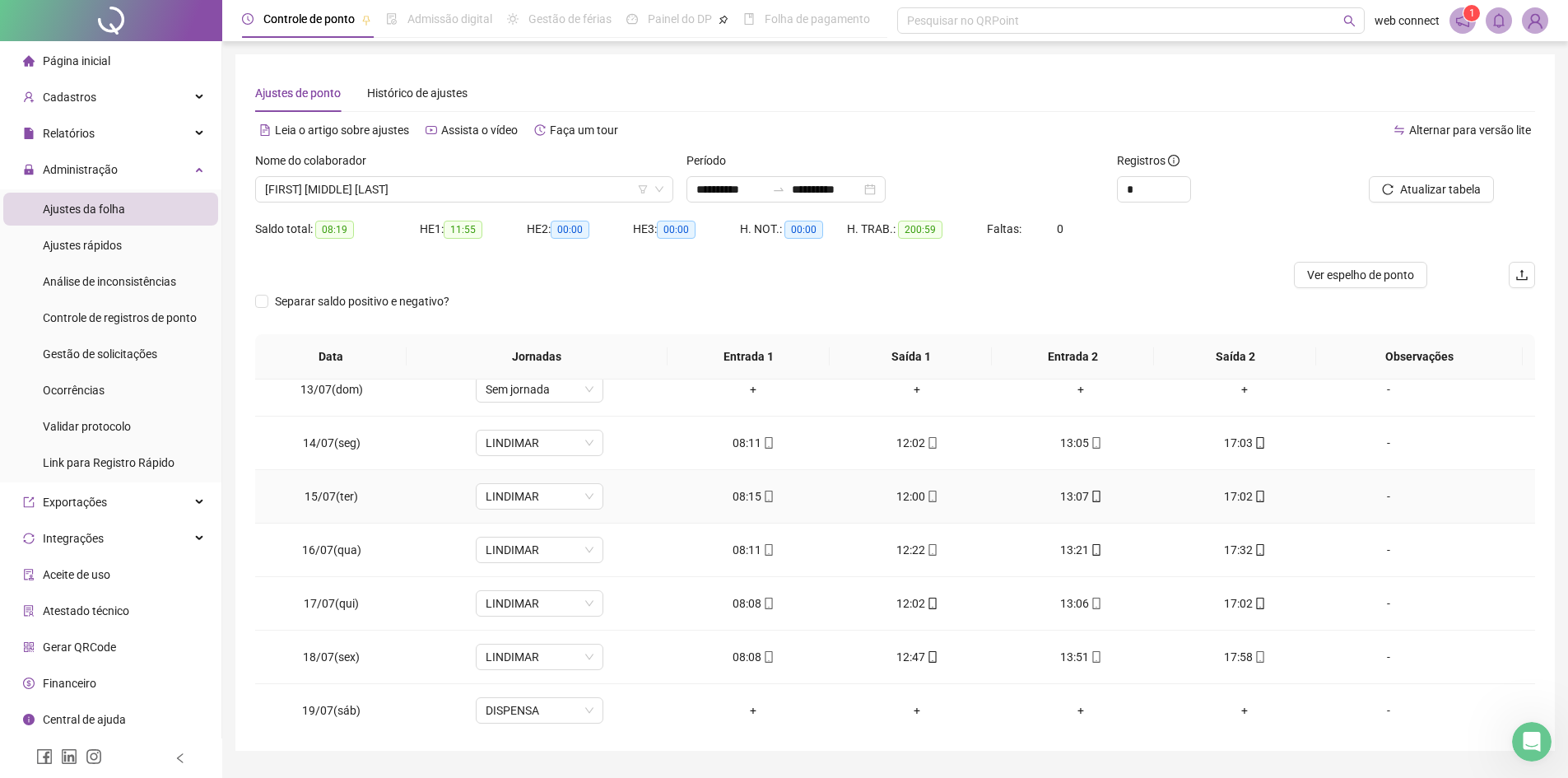 scroll, scrollTop: 1307, scrollLeft: 0, axis: vertical 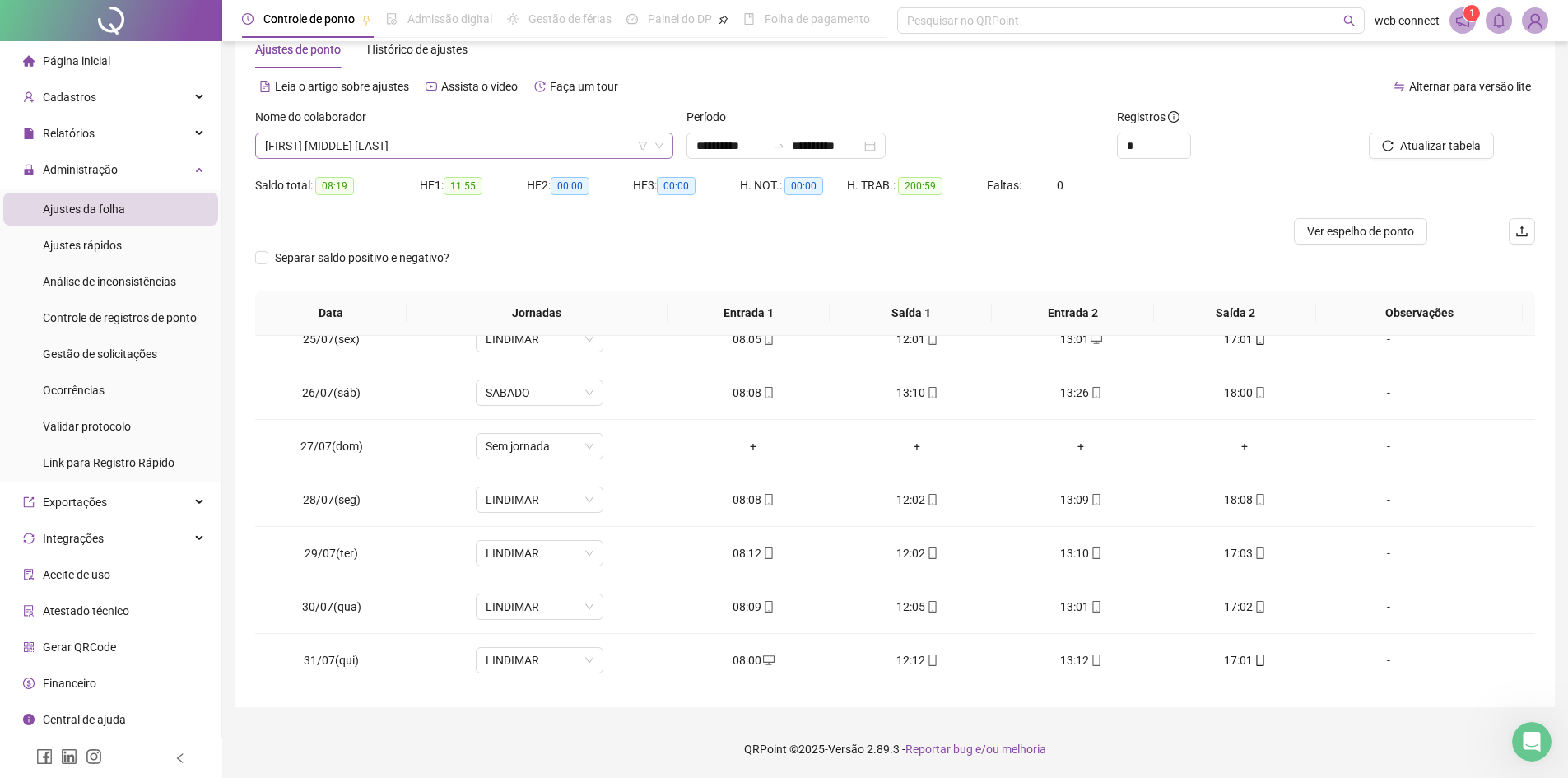 click on "[FIRST] [MIDDLE] [LAST]" at bounding box center [464, 146] 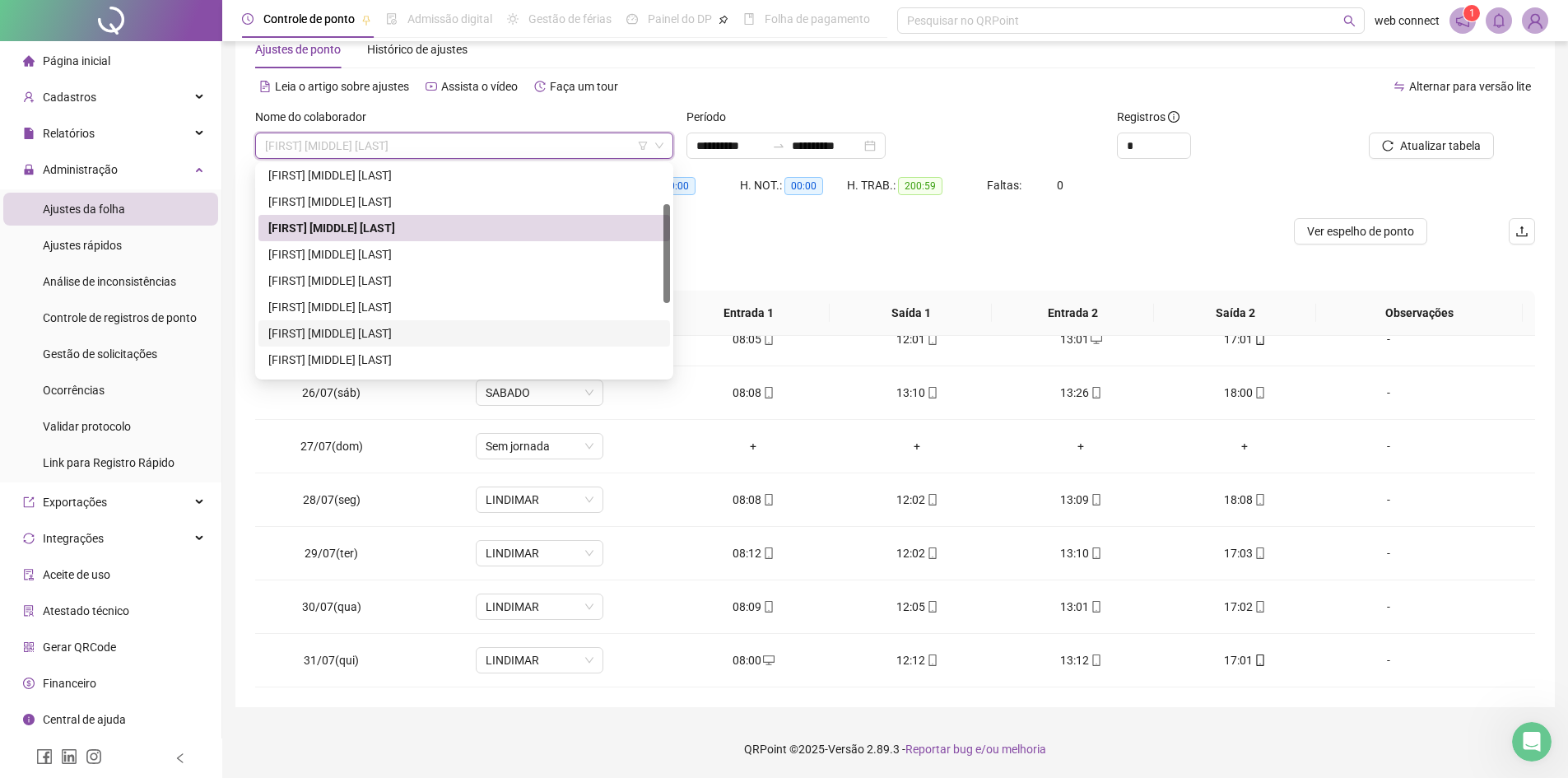 scroll, scrollTop: 165, scrollLeft: 0, axis: vertical 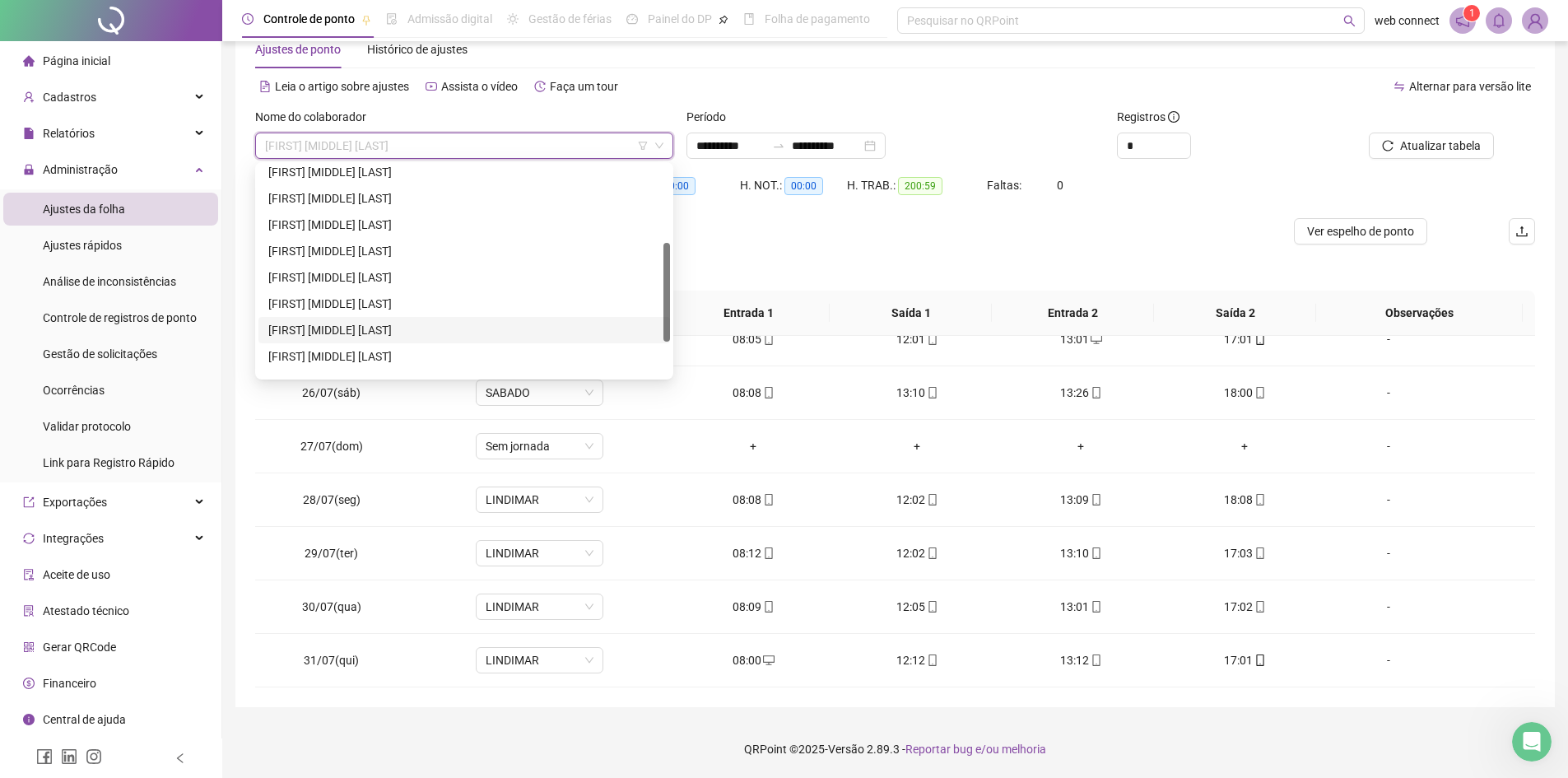 click on "[FIRST] [MIDDLE] [LAST]" at bounding box center (464, 330) 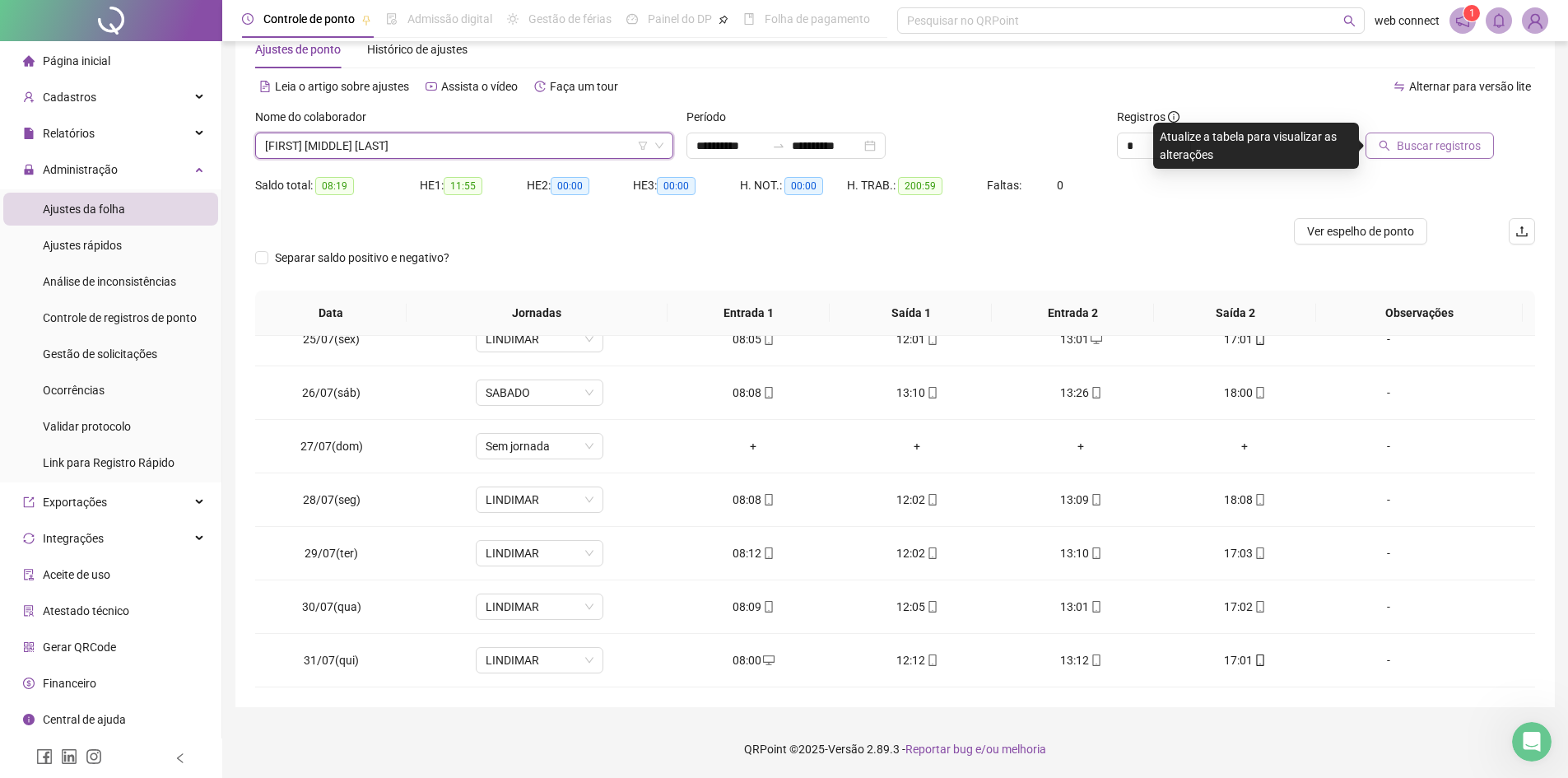 click on "Buscar registros" at bounding box center (1439, 146) 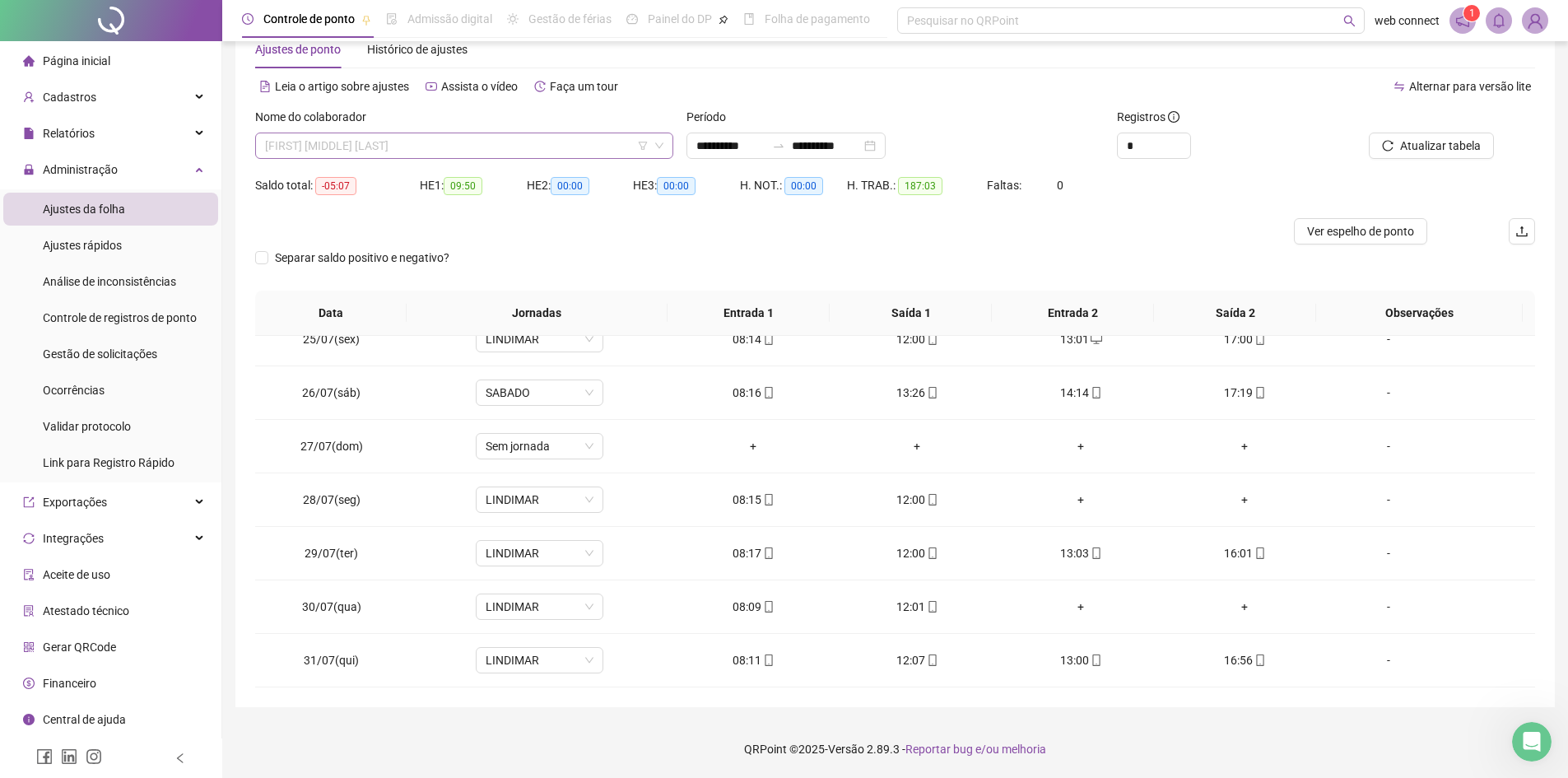 click on "[FIRST] [MIDDLE] [LAST]" at bounding box center [464, 146] 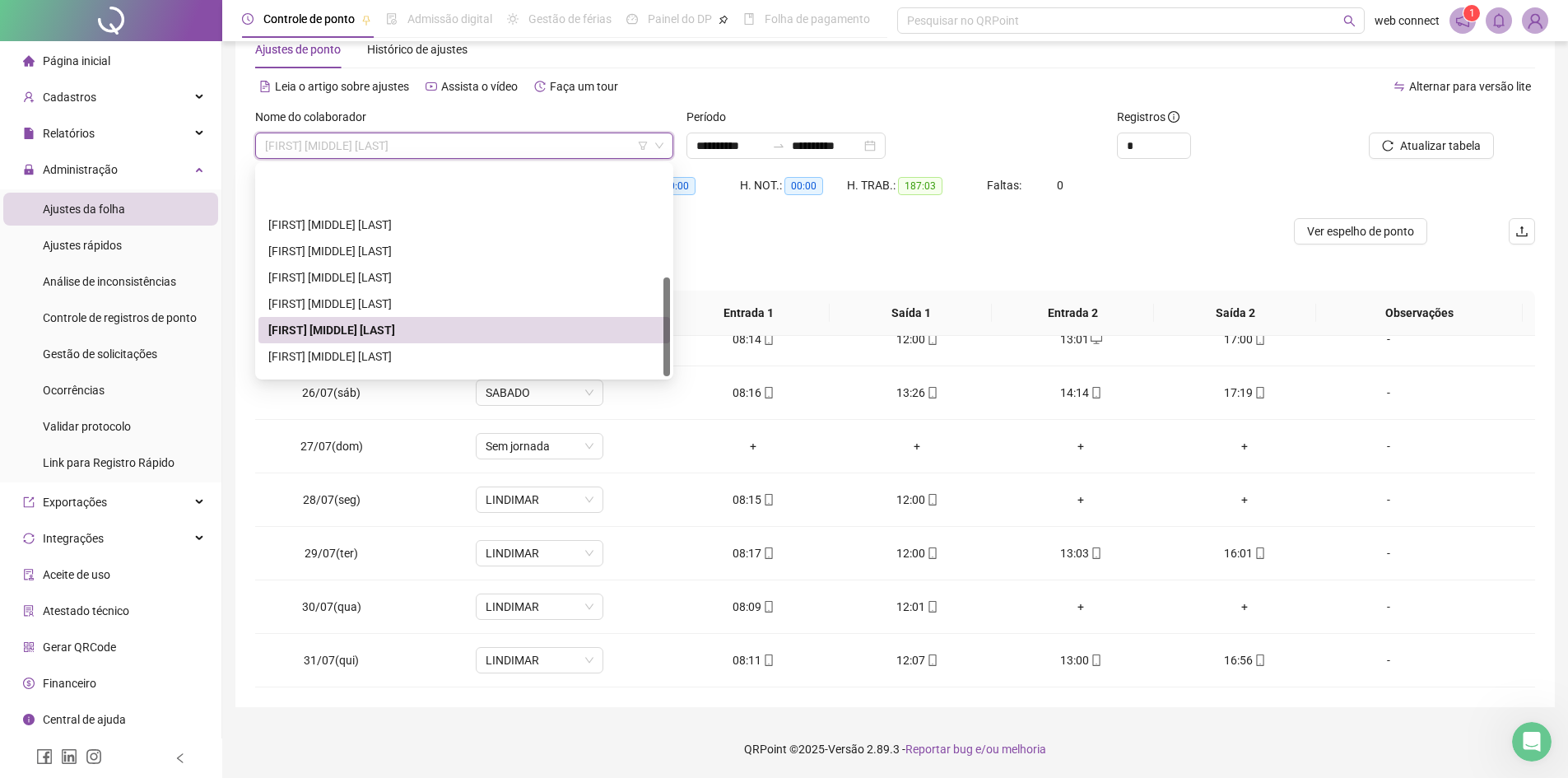 scroll, scrollTop: 237, scrollLeft: 0, axis: vertical 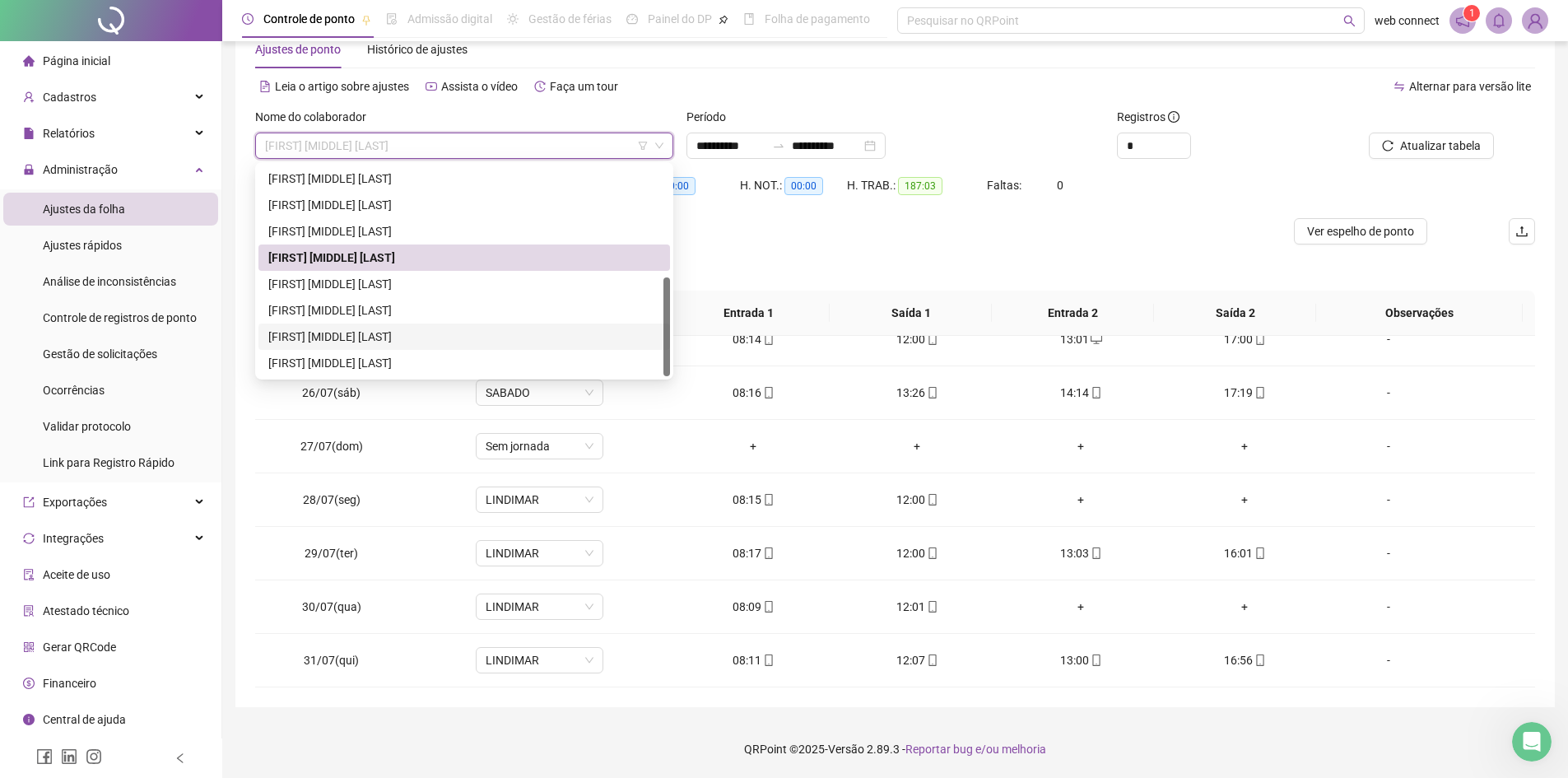 click on "[FIRST] [MIDDLE] [LAST]" at bounding box center [464, 337] 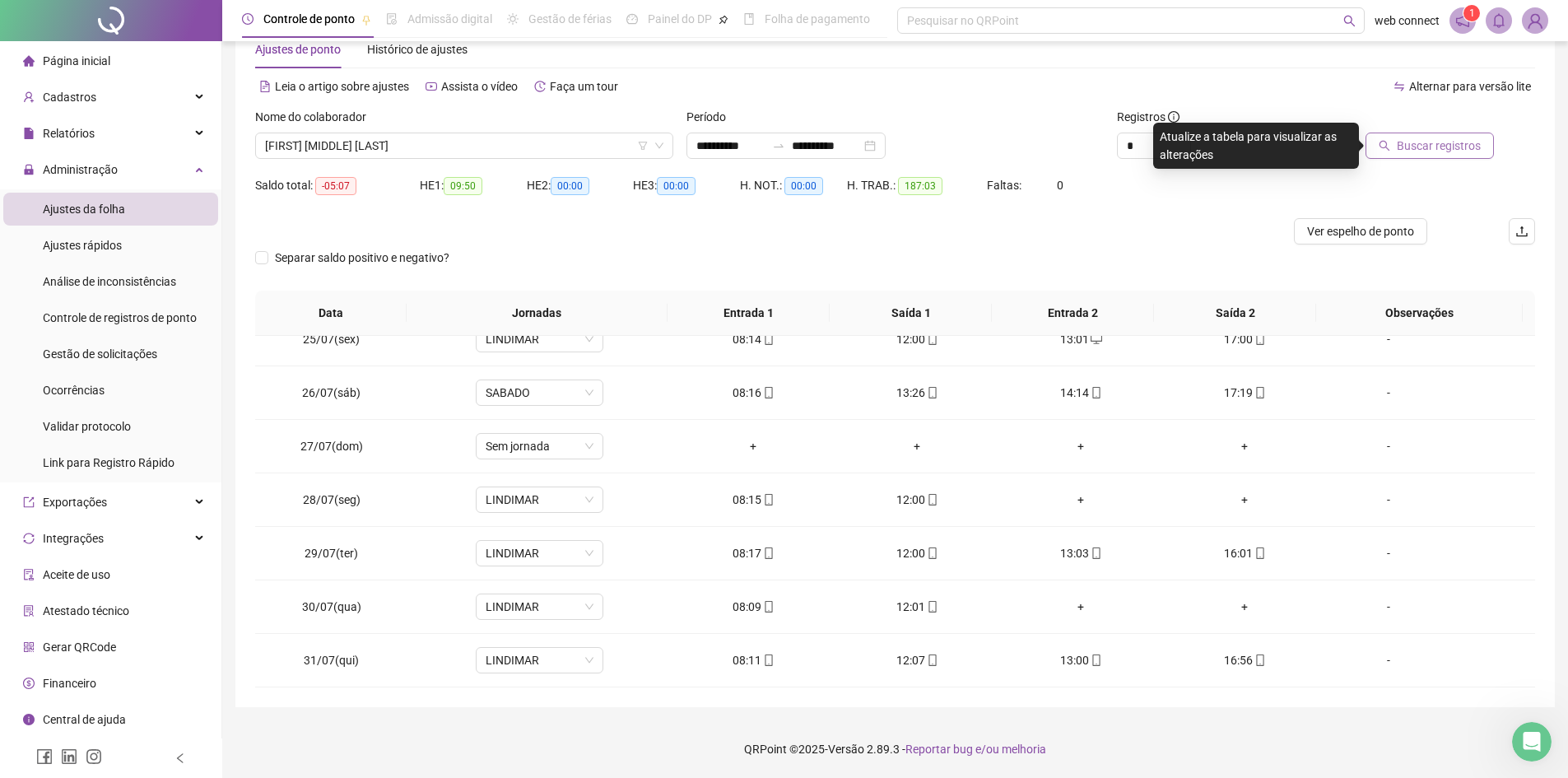 click on "Buscar registros" at bounding box center (1439, 146) 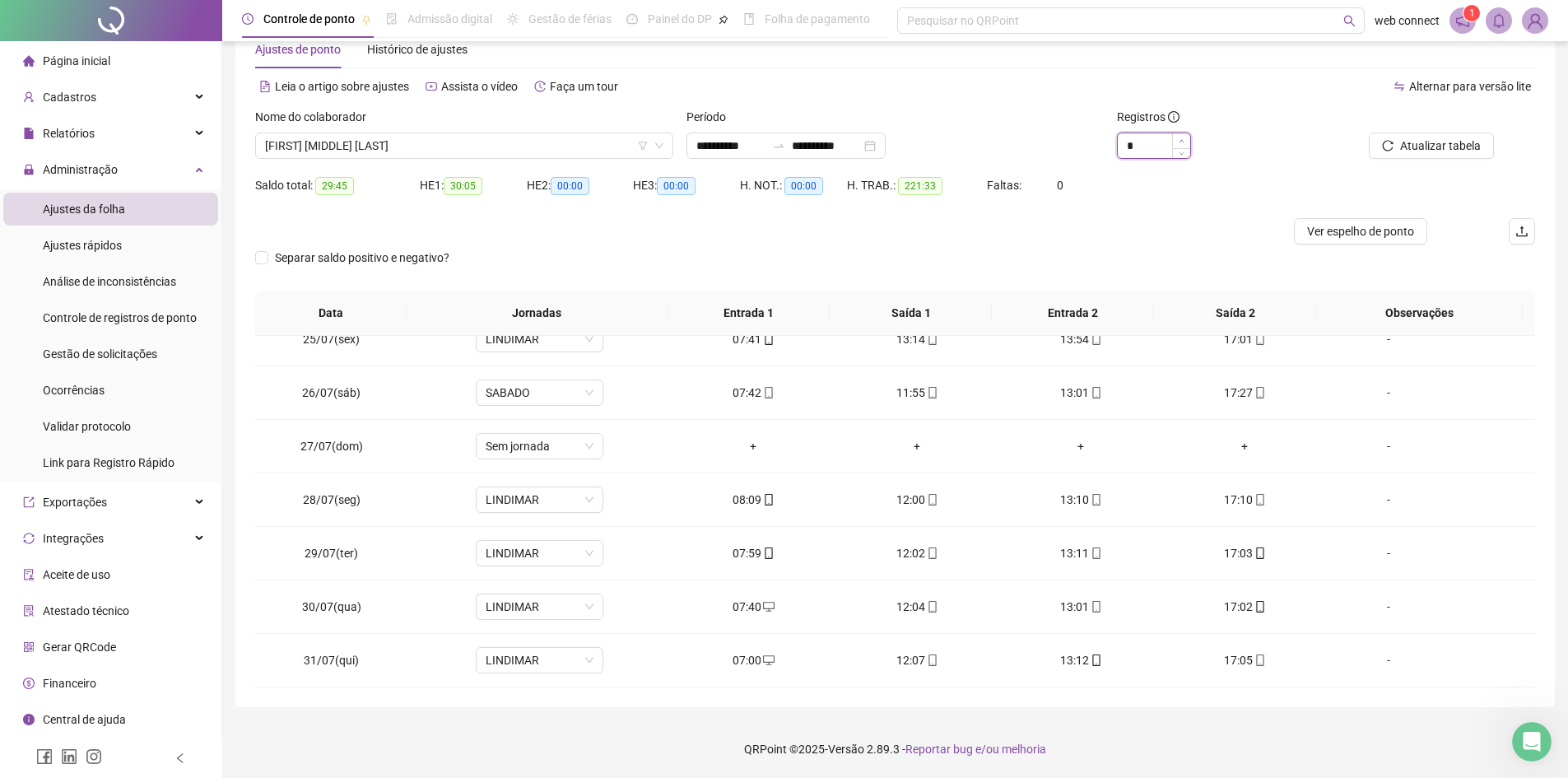 click 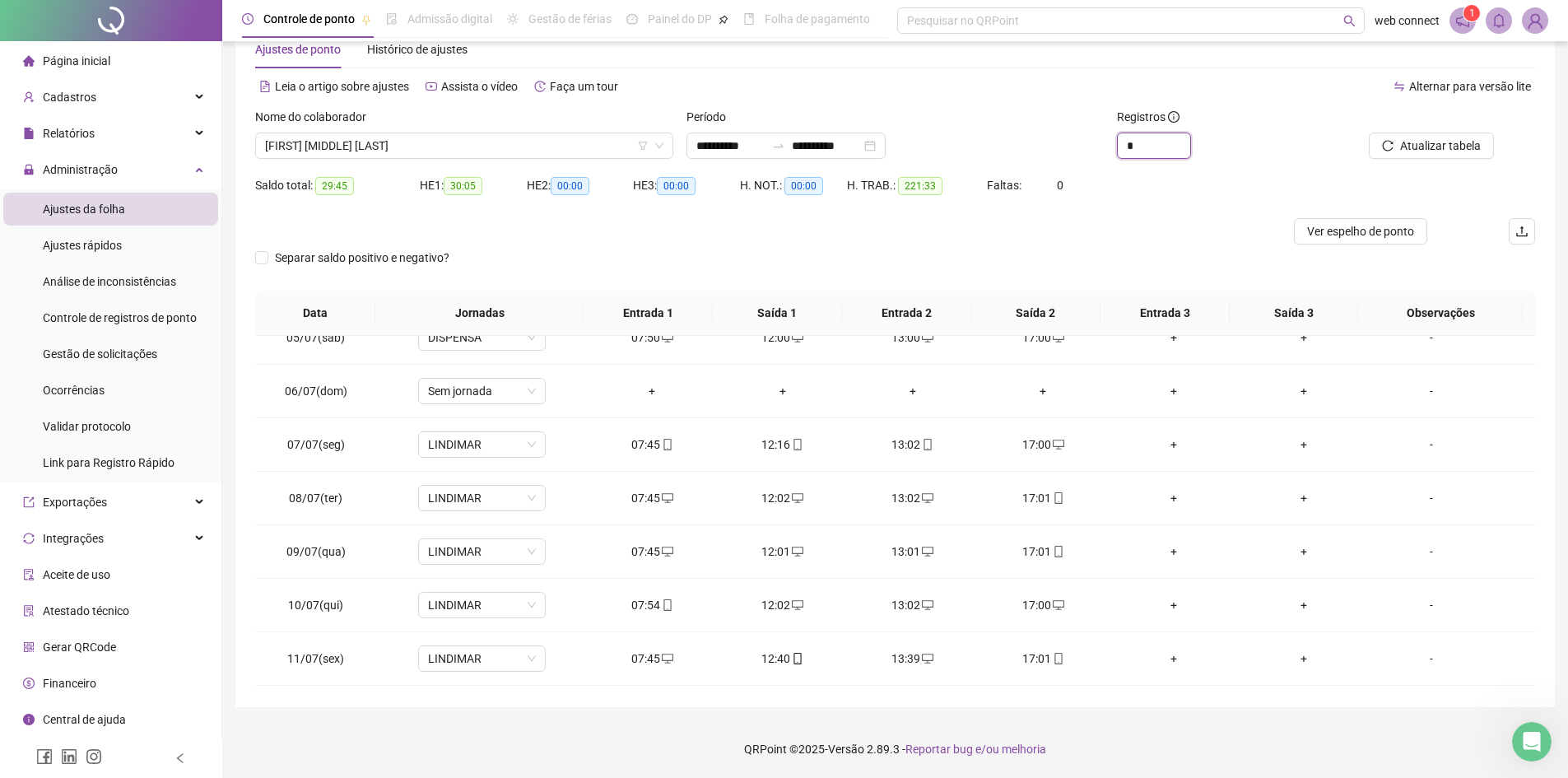 scroll, scrollTop: 0, scrollLeft: 0, axis: both 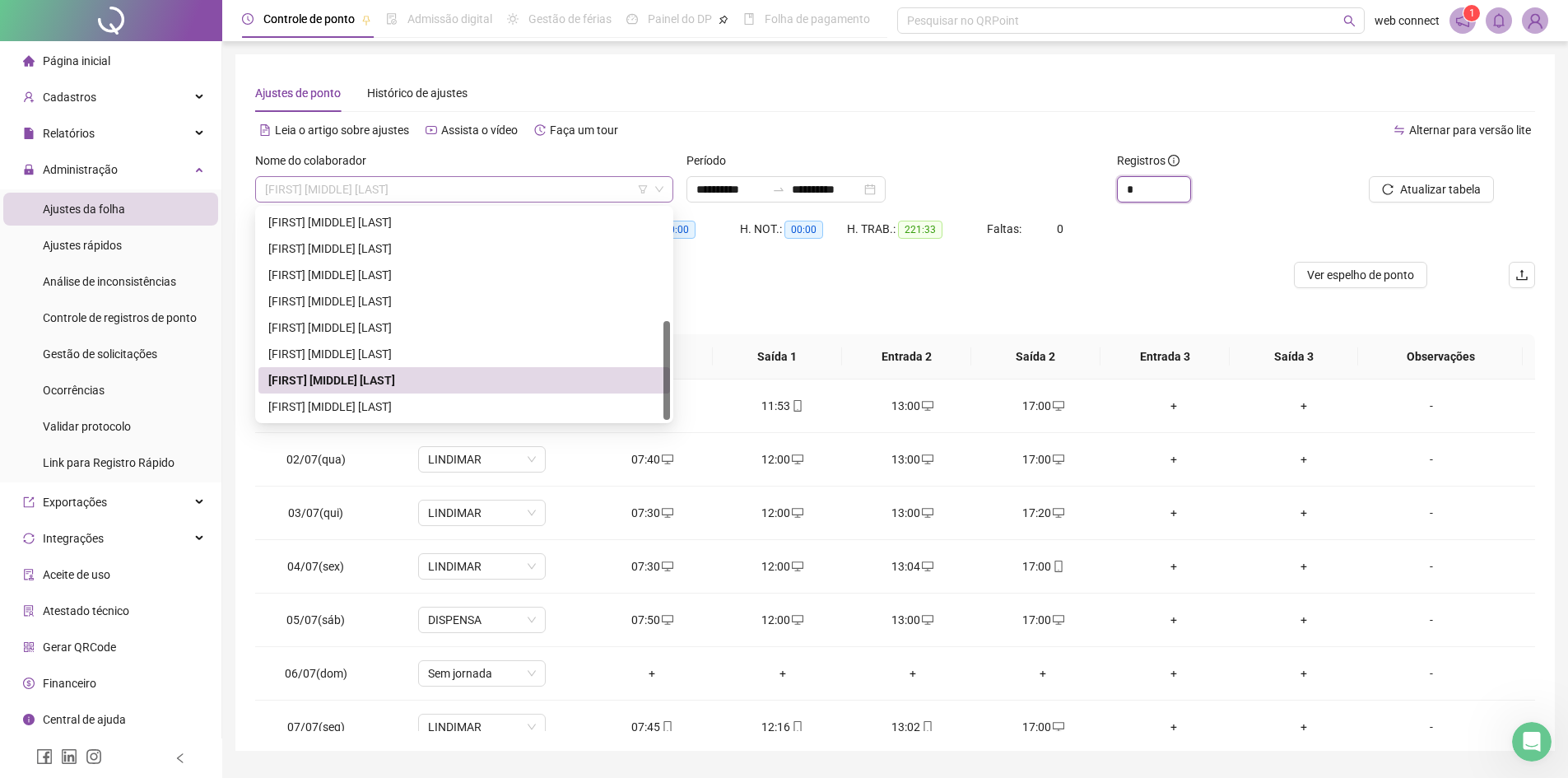 click on "[FIRST] [MIDDLE] [LAST]" at bounding box center (464, 189) 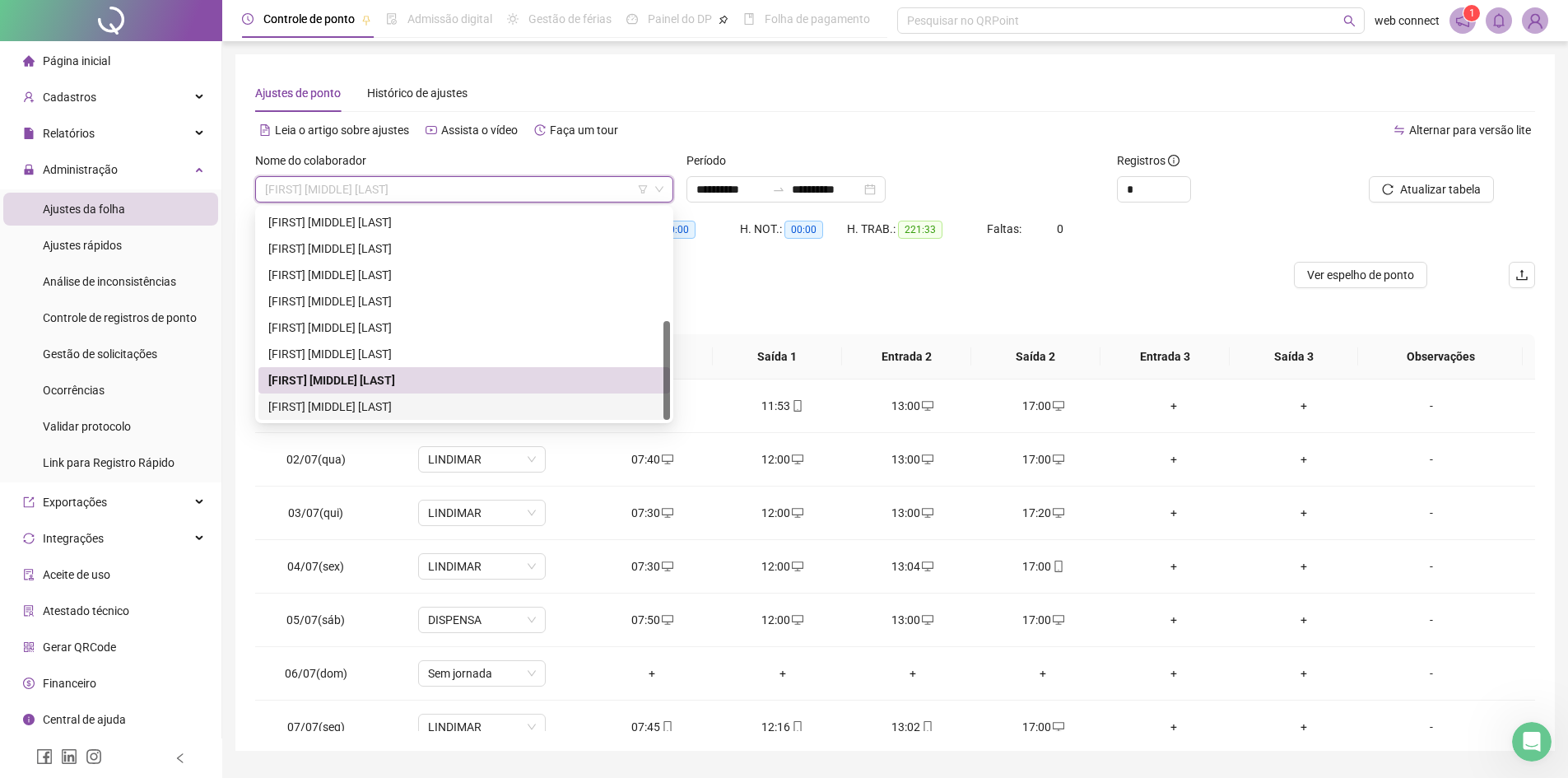 click on "[FIRST] [MIDDLE] [LAST]" at bounding box center [464, 407] 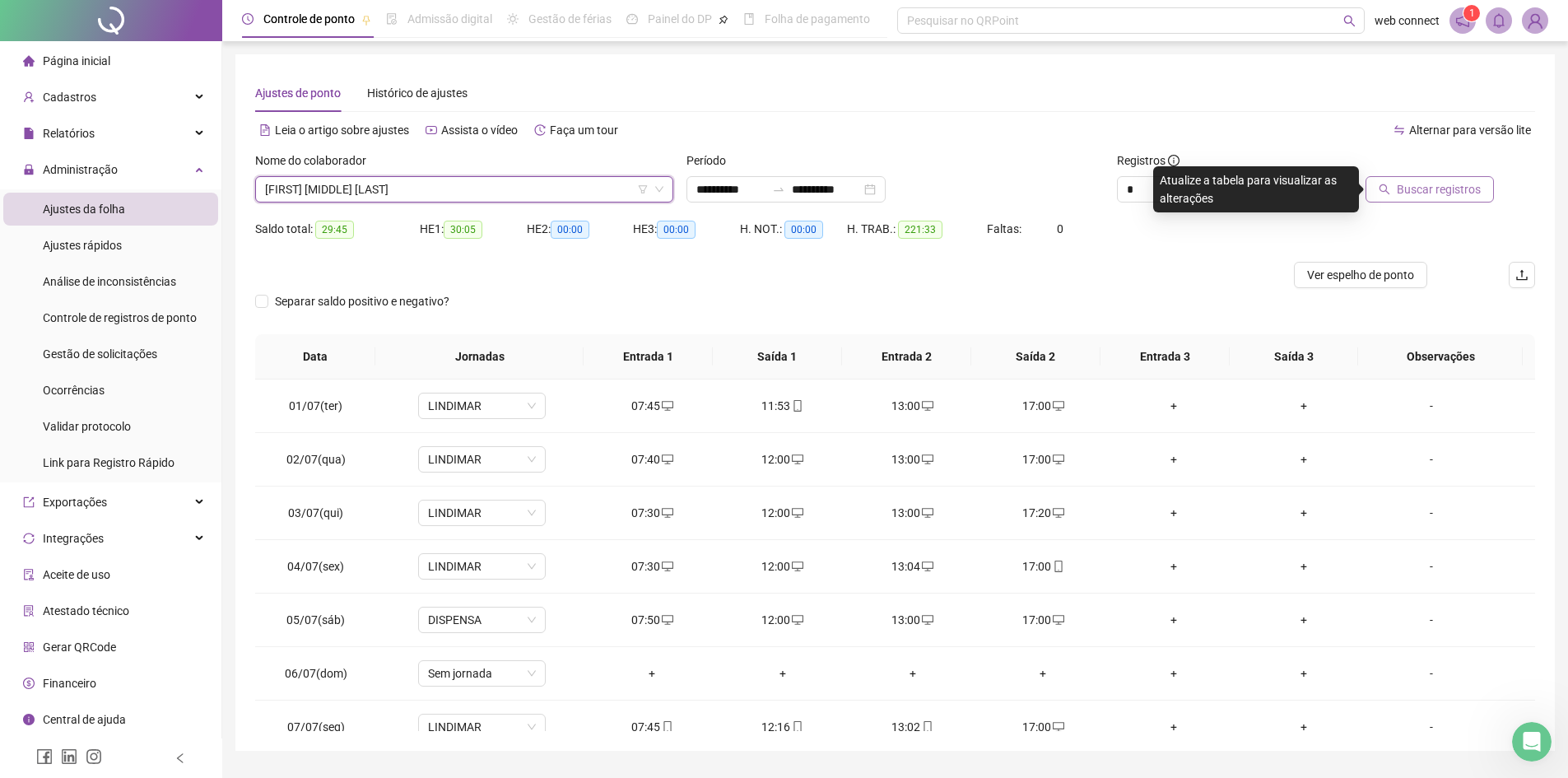 click on "Buscar registros" at bounding box center (1439, 189) 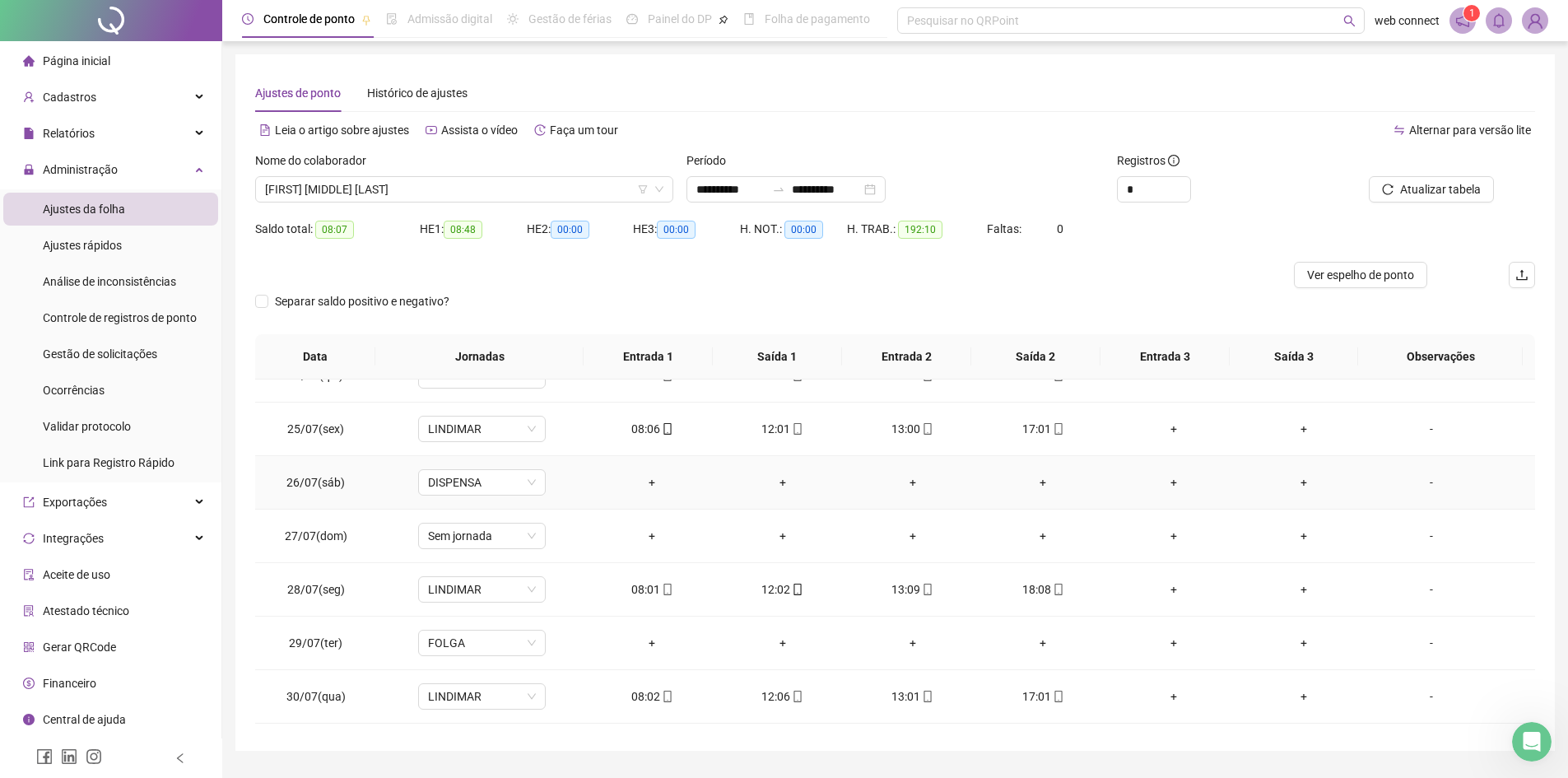 scroll, scrollTop: 1307, scrollLeft: 0, axis: vertical 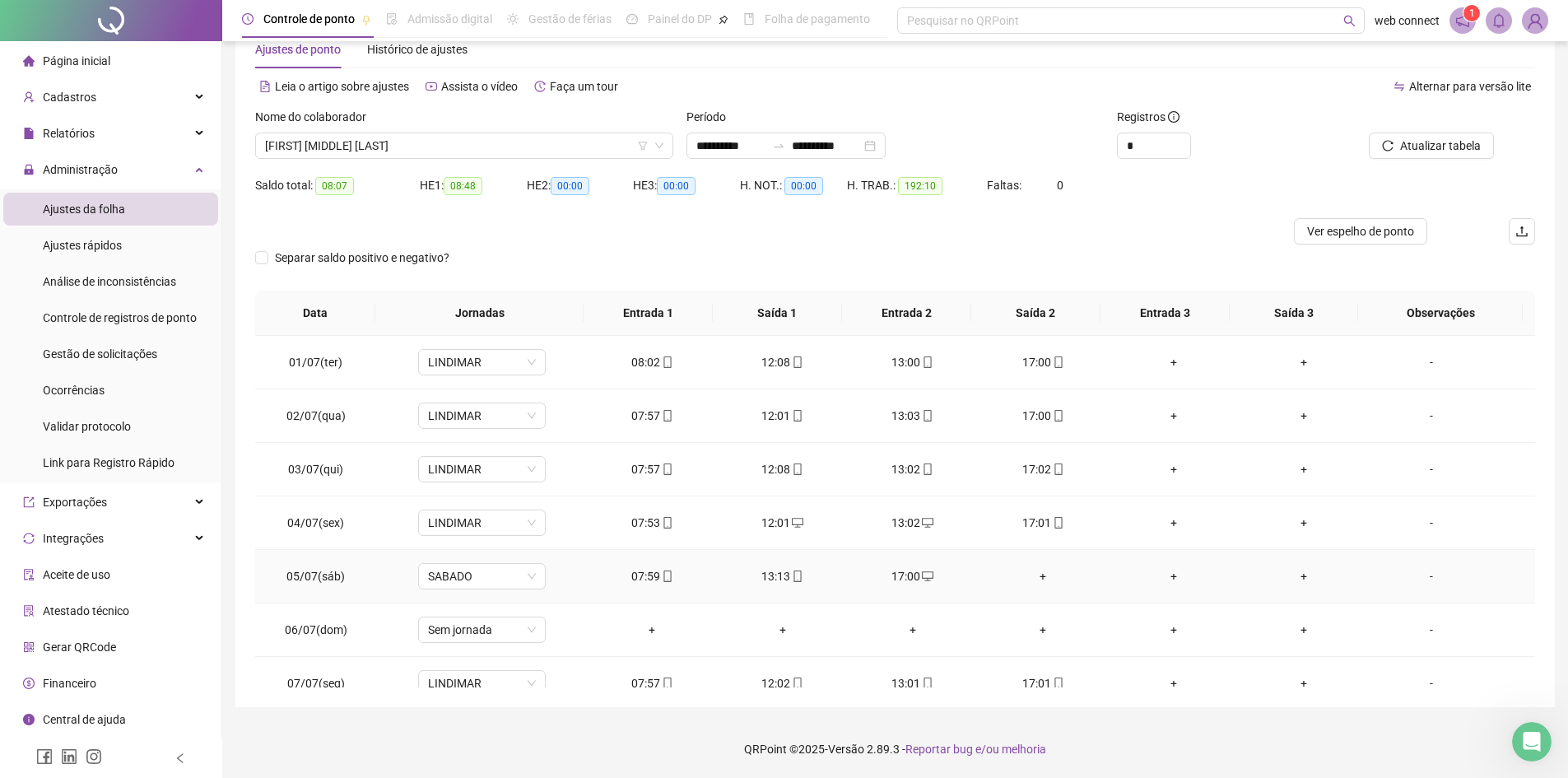 click on "+" at bounding box center (1043, 576) 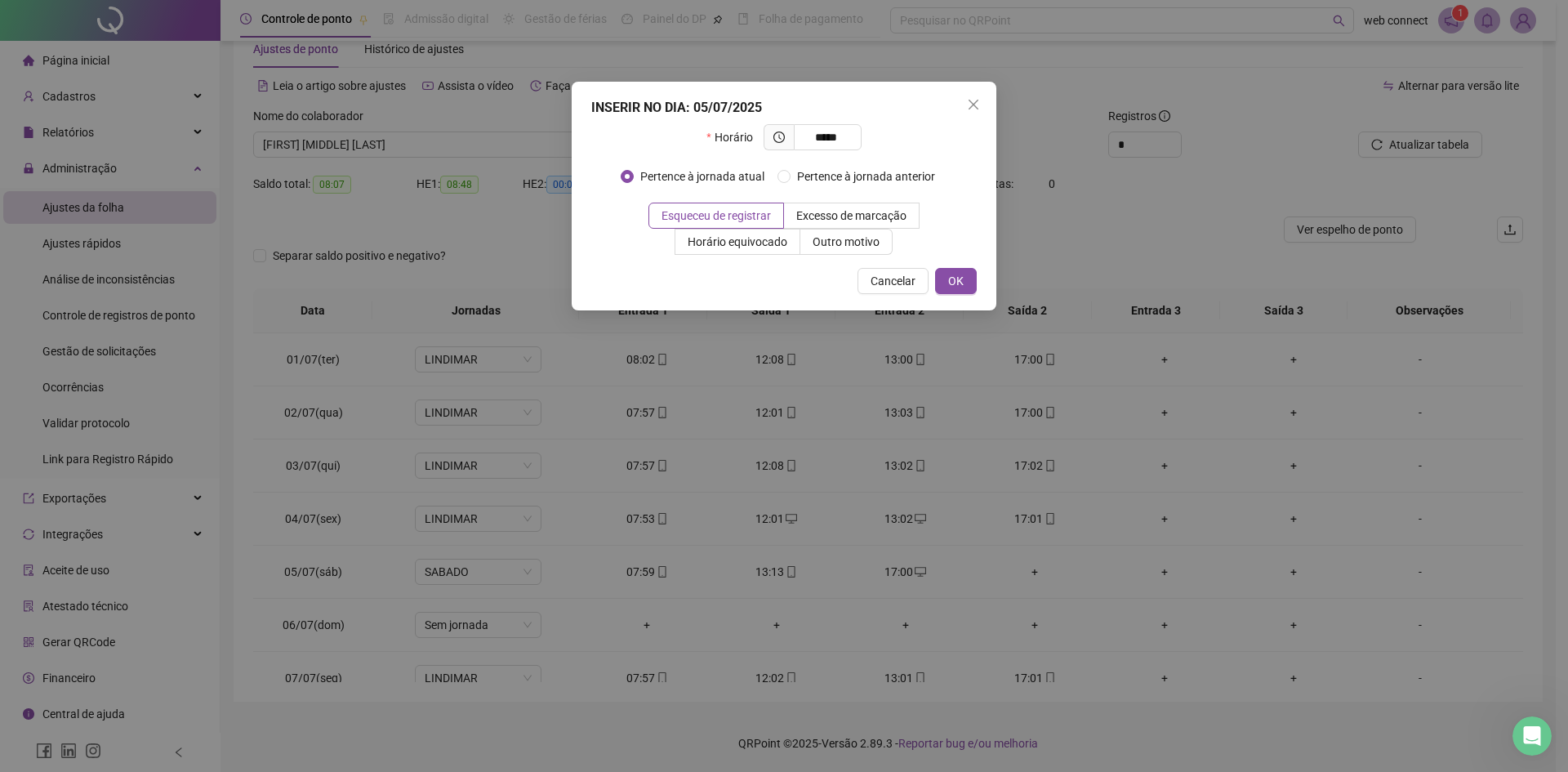 type on "*****" 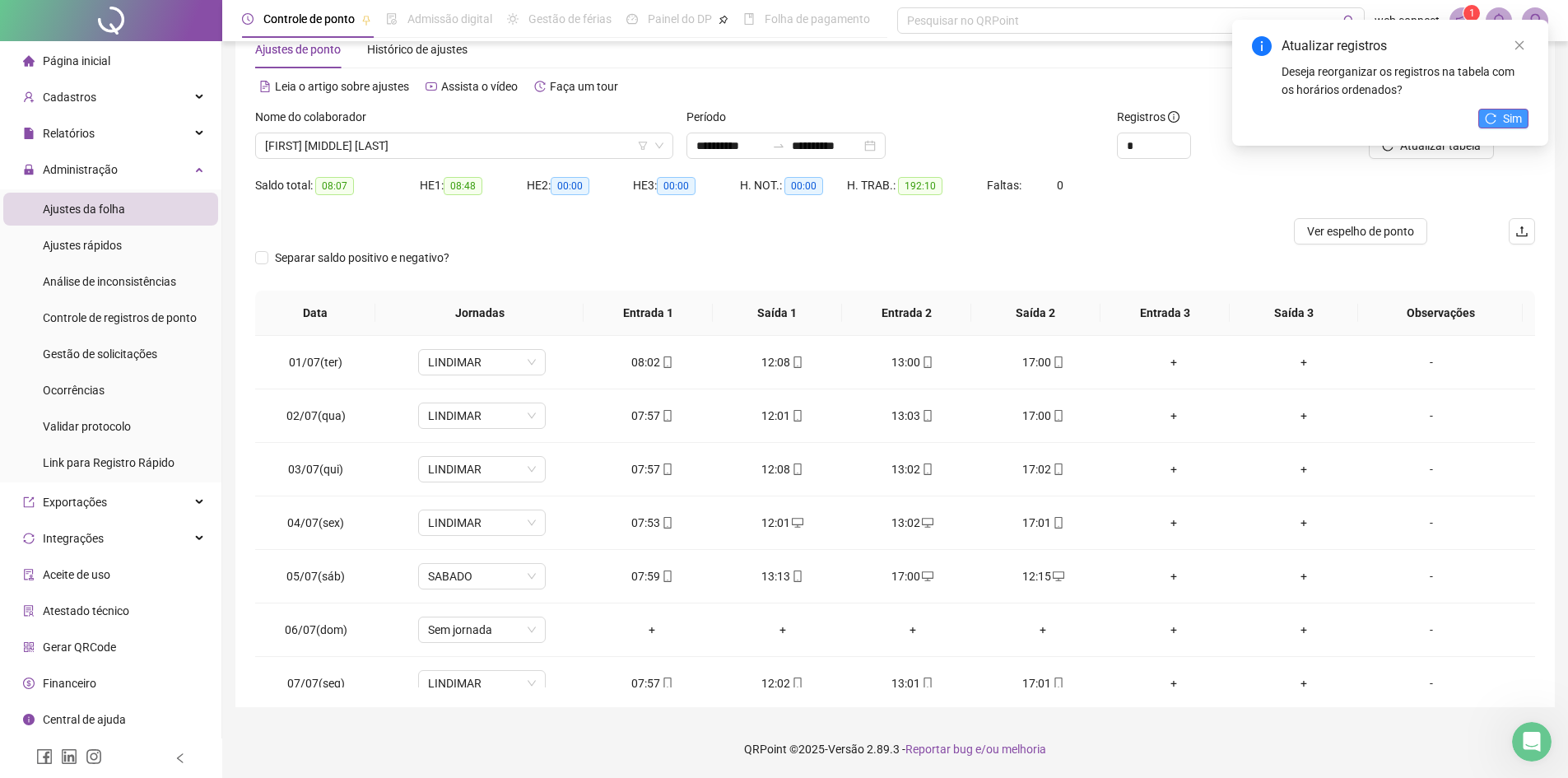 click on "Sim" at bounding box center (1512, 119) 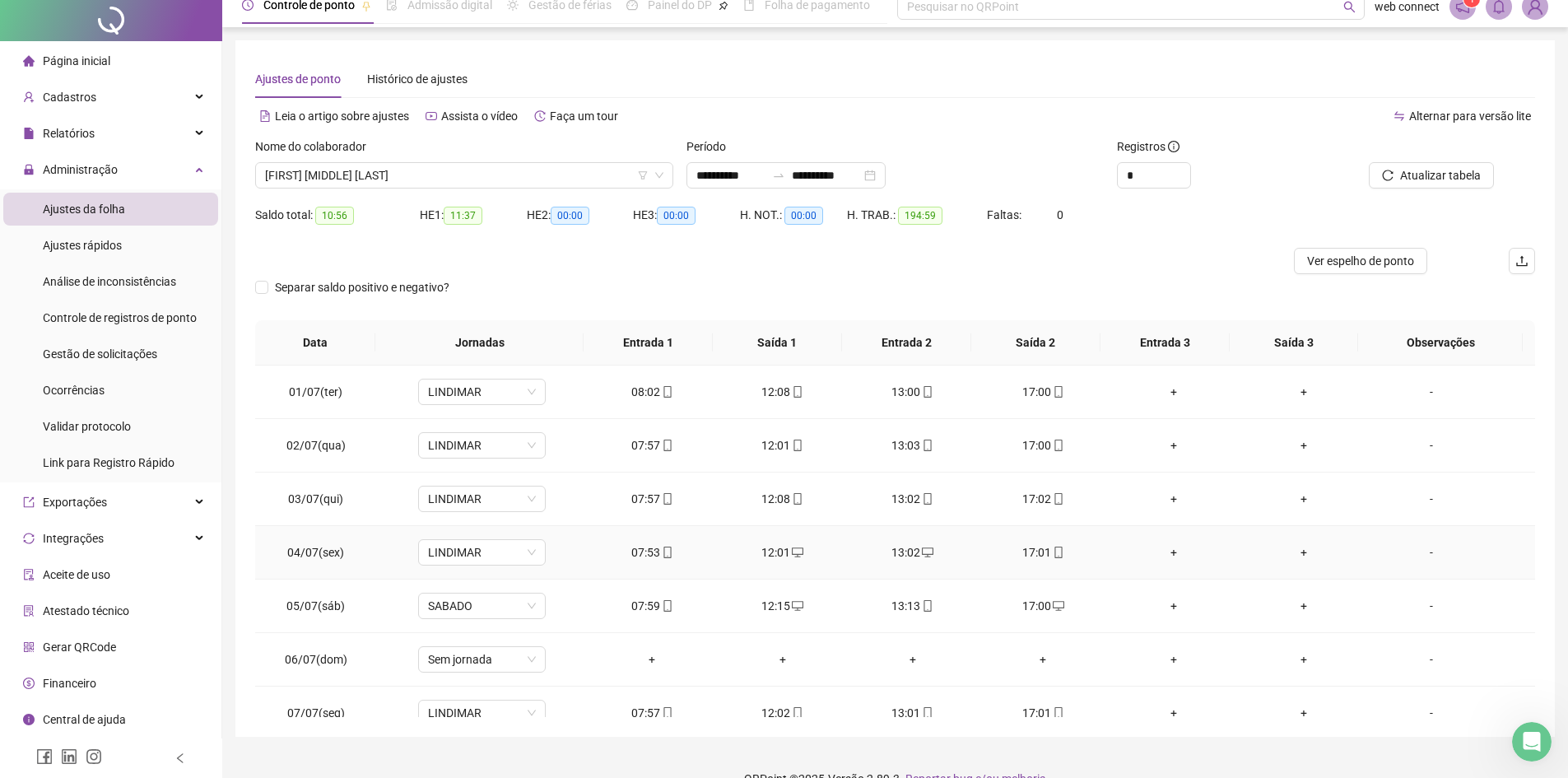 scroll, scrollTop: 0, scrollLeft: 0, axis: both 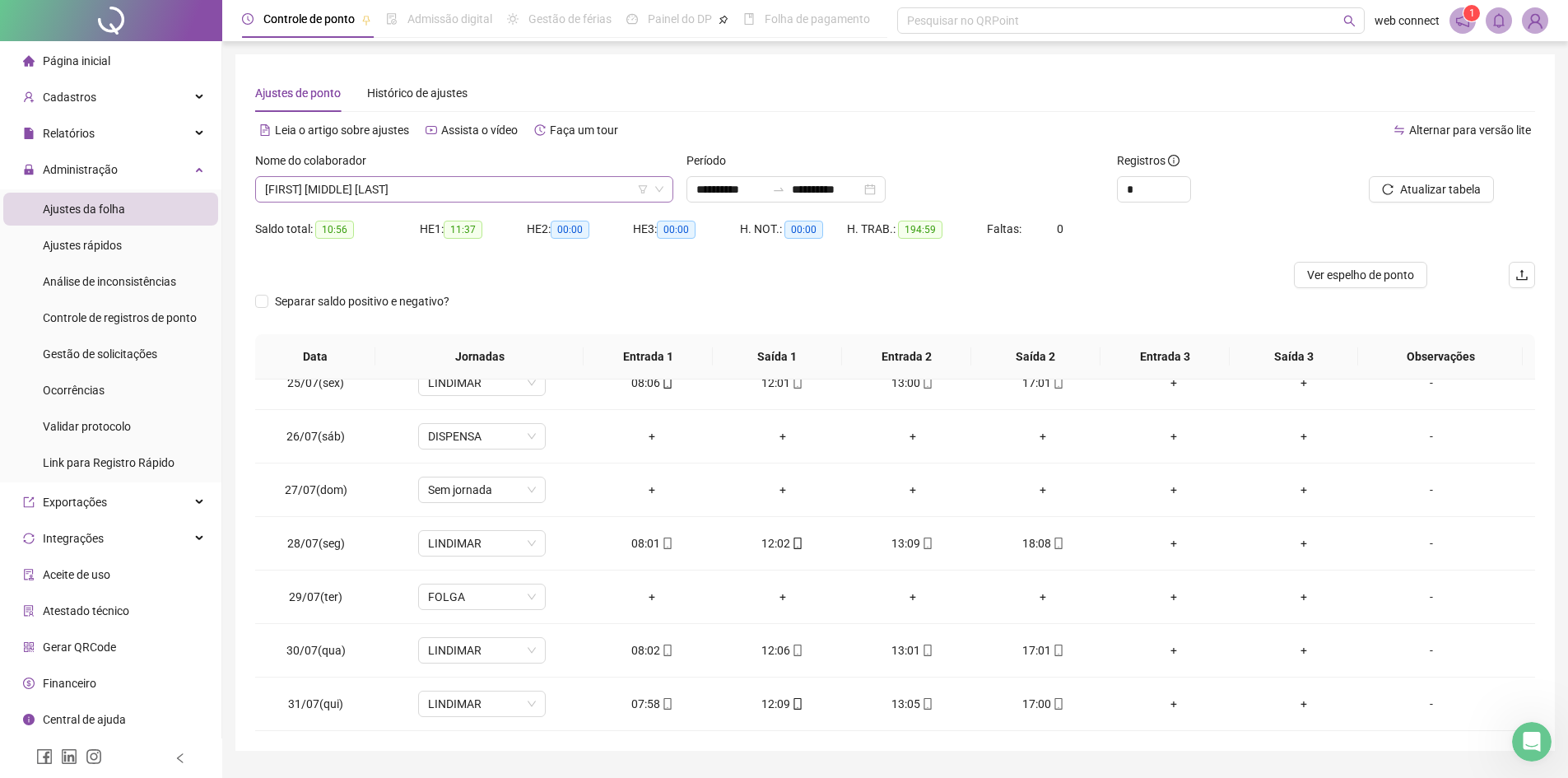 click on "[FIRST] [MIDDLE] [LAST]" at bounding box center (464, 189) 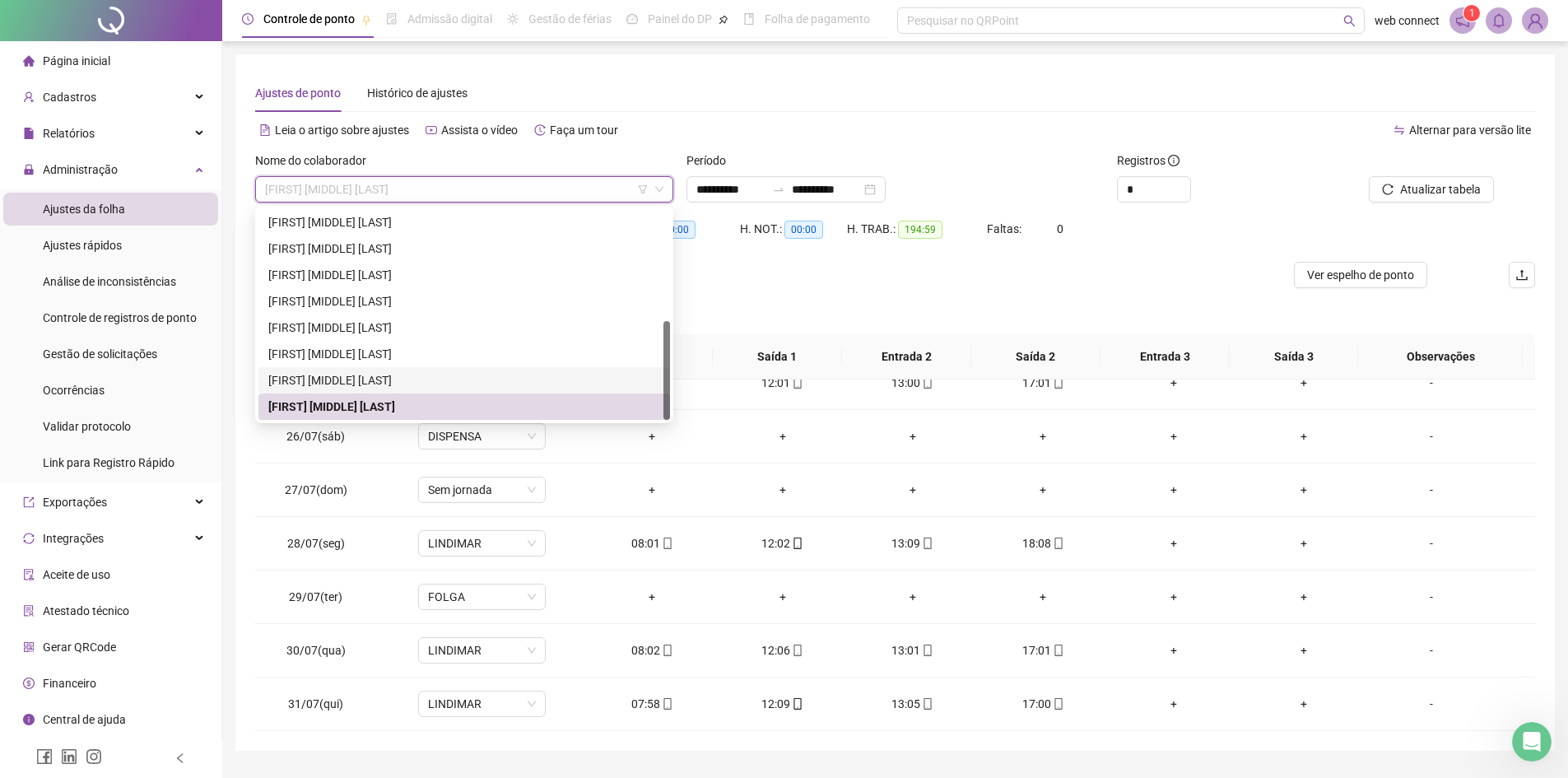 click on "[FIRST] [MIDDLE] [LAST]" at bounding box center [464, 380] 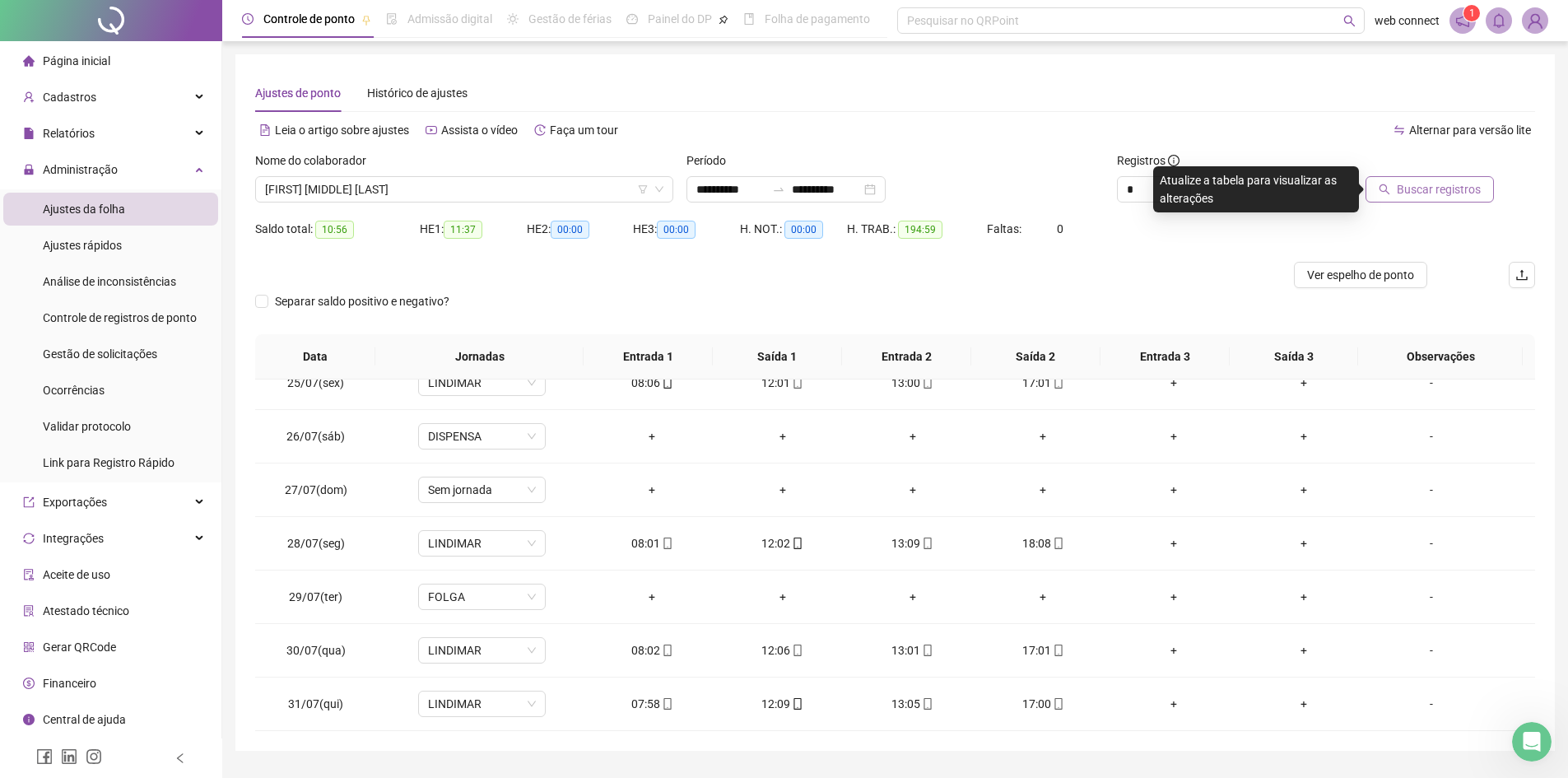 click on "Buscar registros" at bounding box center (1439, 189) 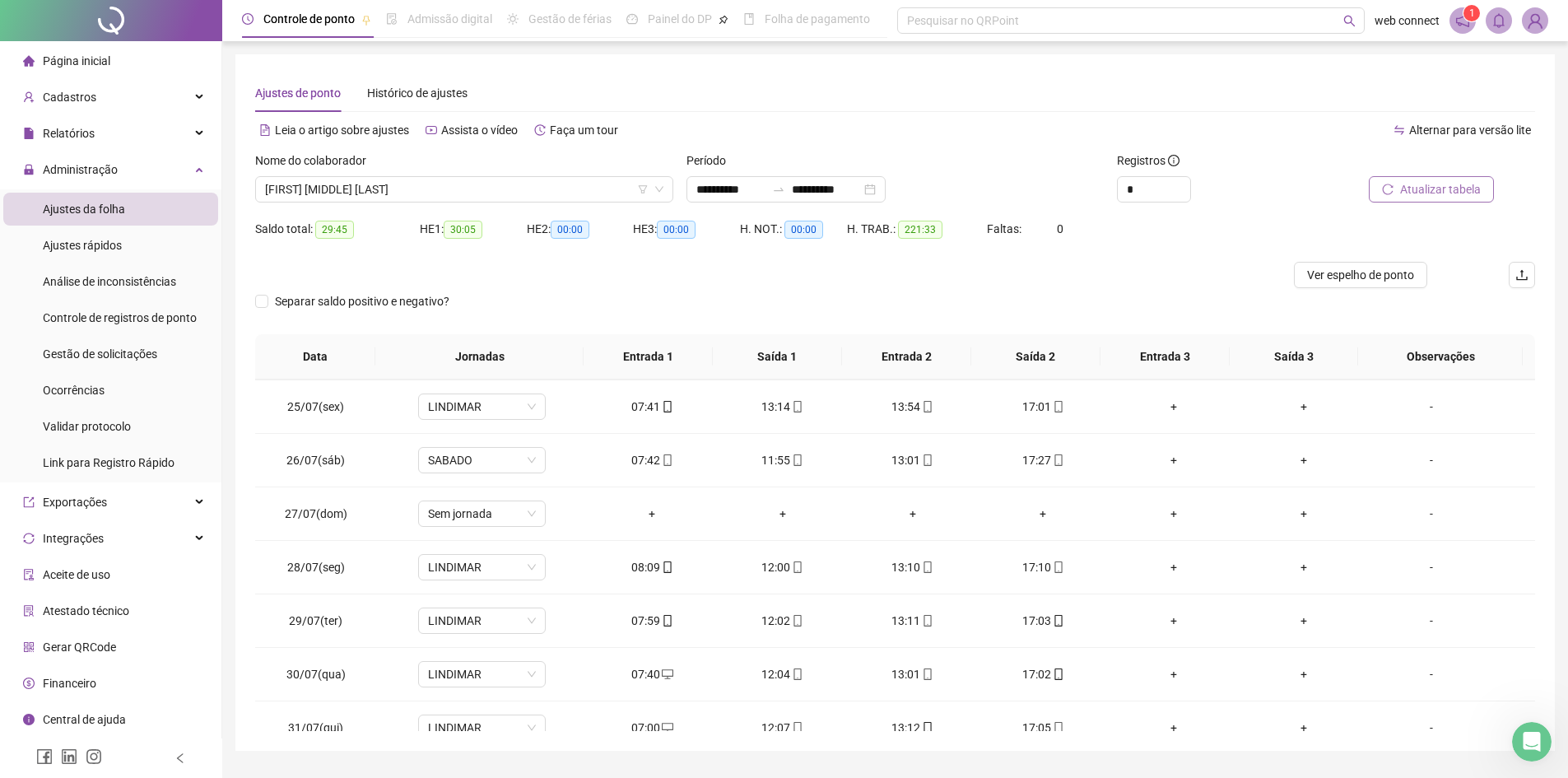 scroll, scrollTop: 1307, scrollLeft: 0, axis: vertical 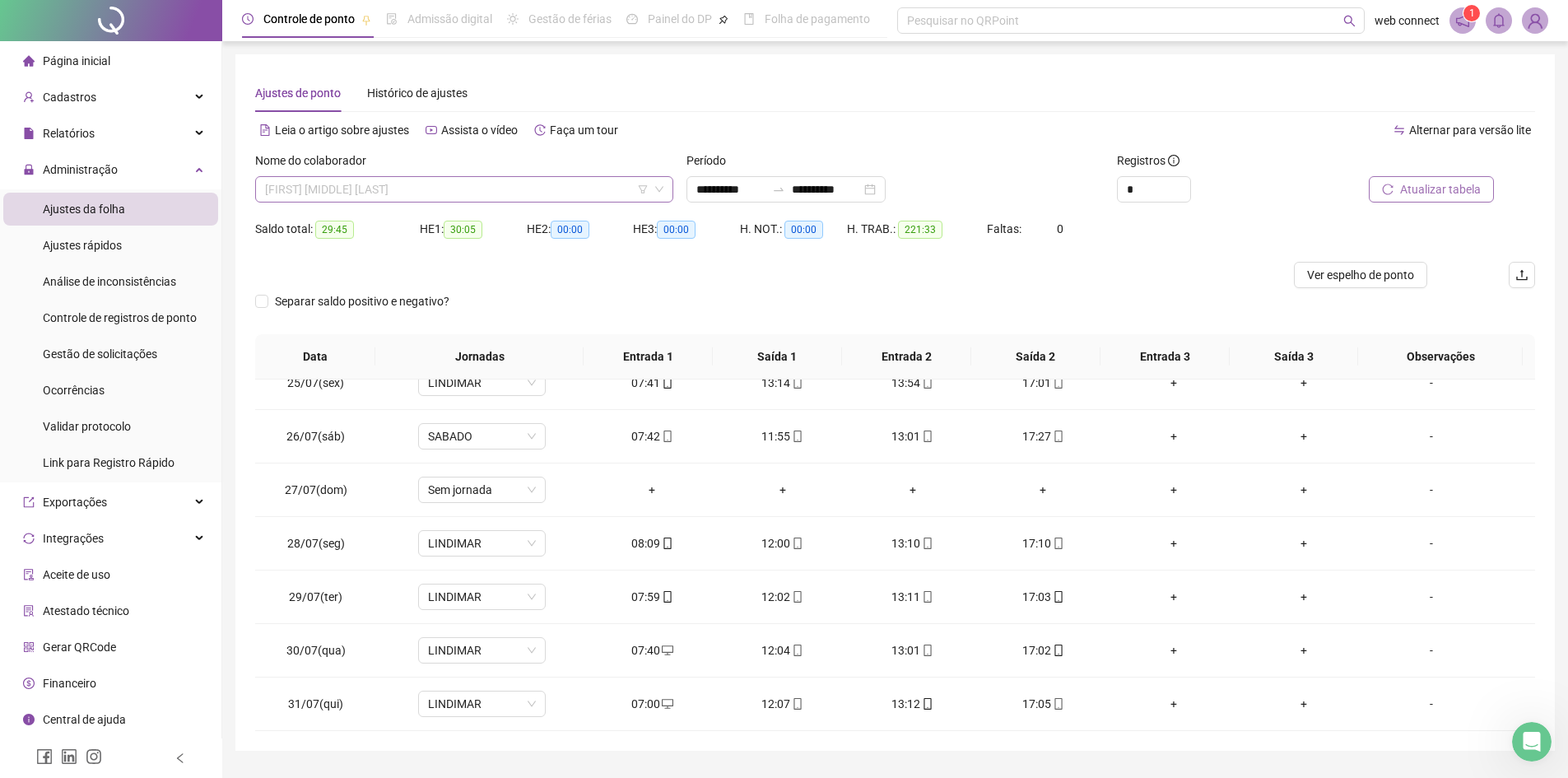 click on "[FIRST] [MIDDLE] [LAST]" at bounding box center (464, 189) 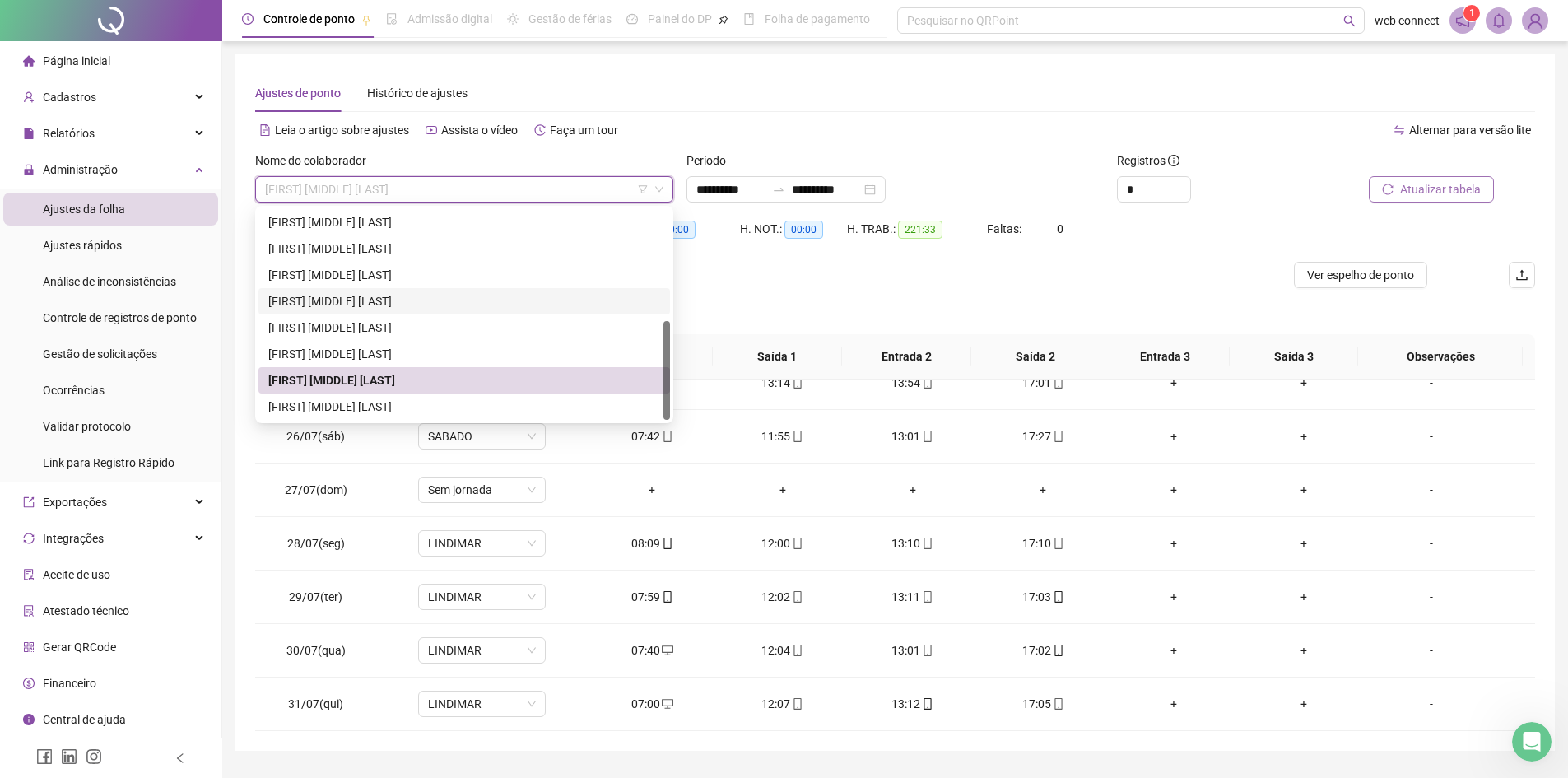 click on "[FIRST] [MIDDLE] [LAST]" at bounding box center [464, 301] 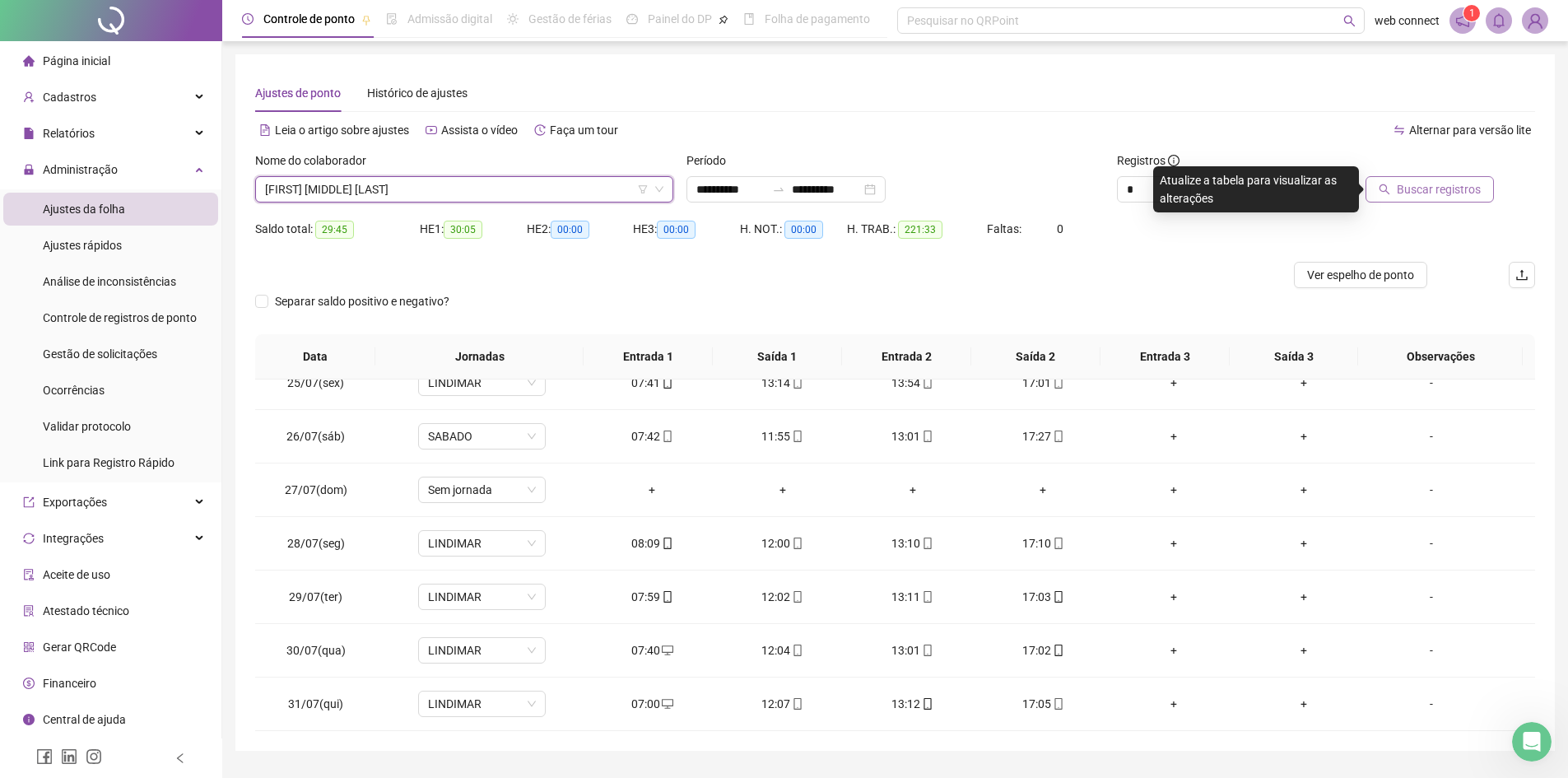 click 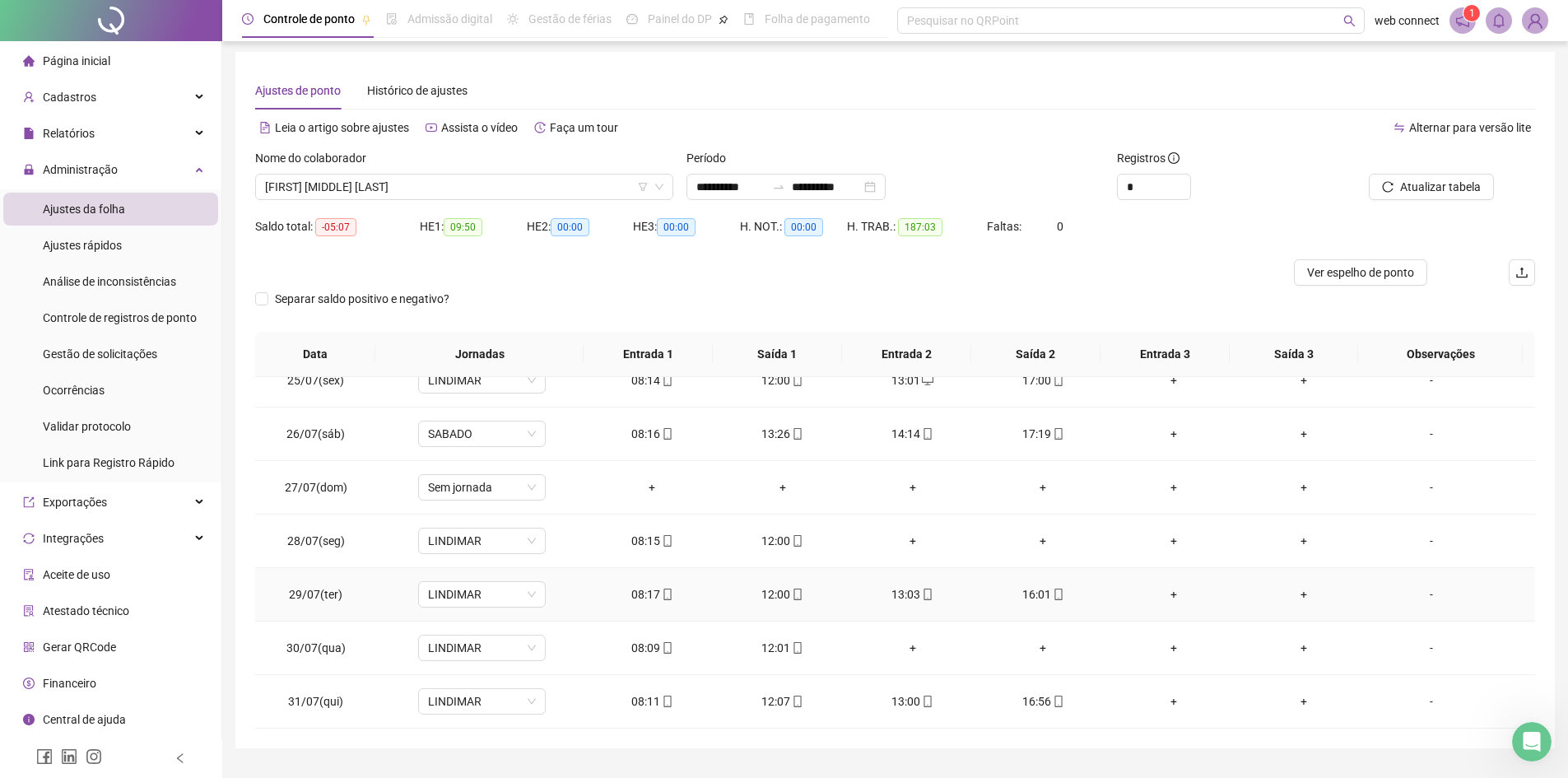 scroll, scrollTop: 44, scrollLeft: 0, axis: vertical 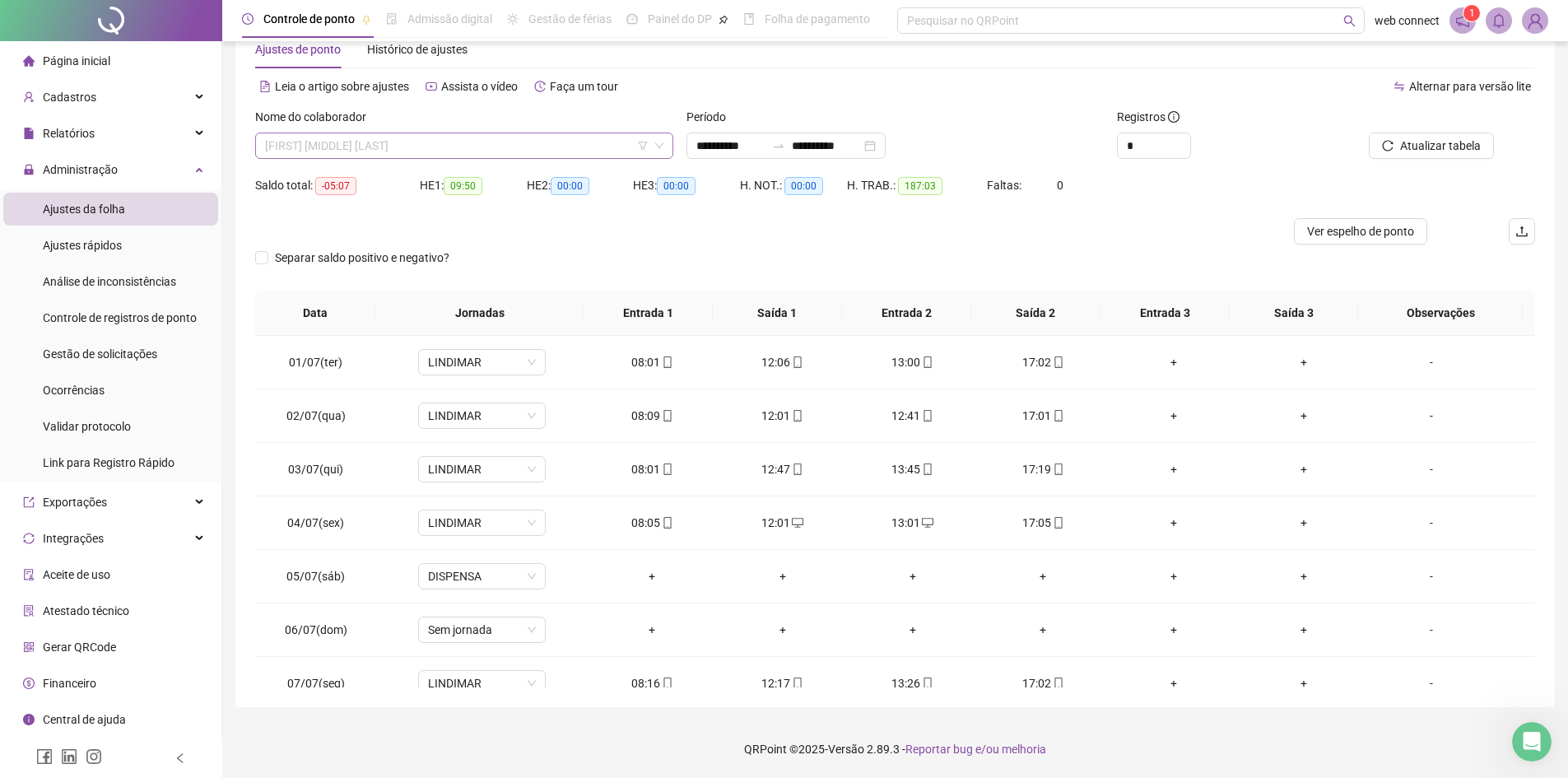 click on "[FIRST] [MIDDLE] [LAST]" at bounding box center [464, 146] 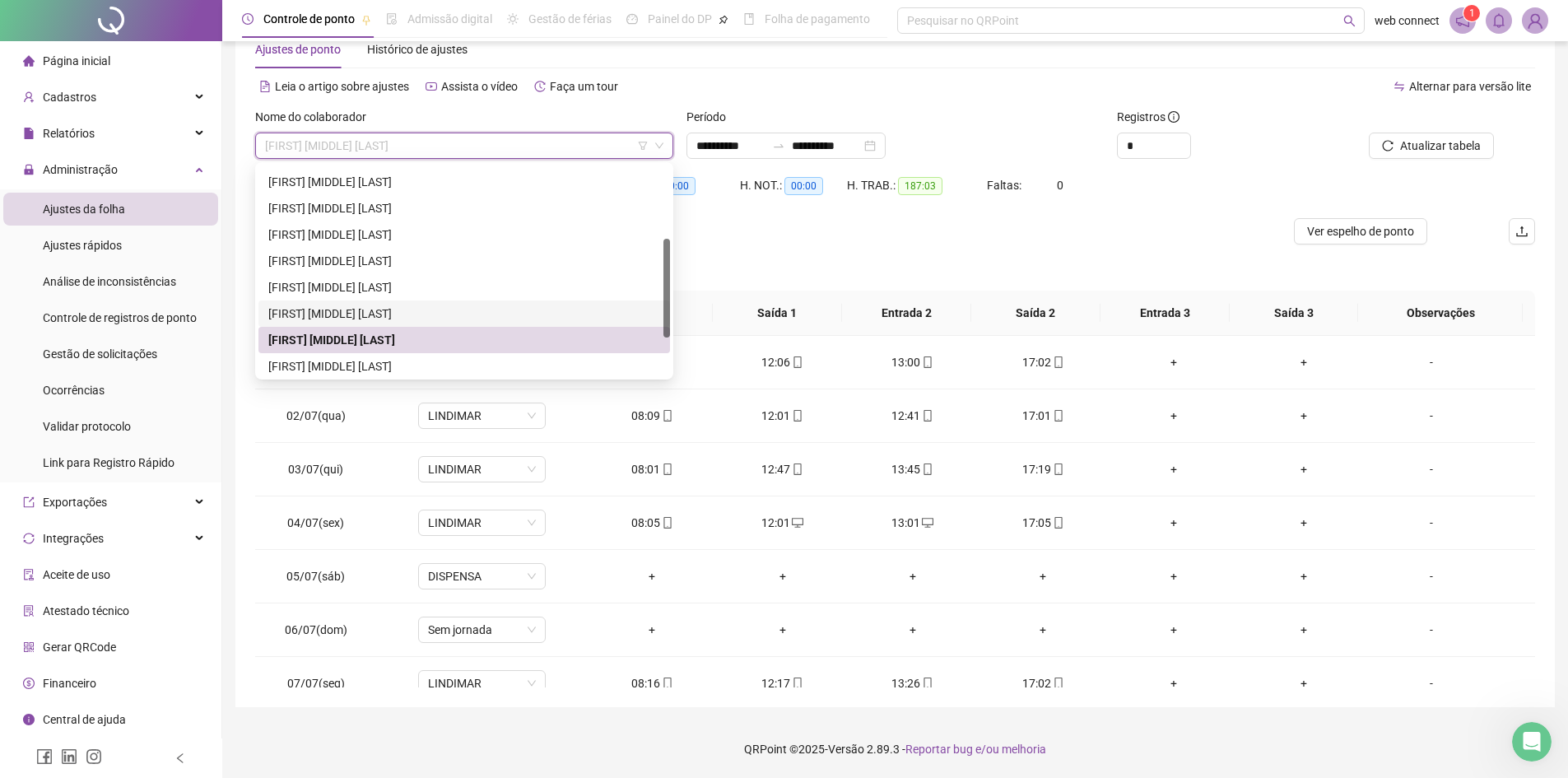 scroll, scrollTop: 72, scrollLeft: 0, axis: vertical 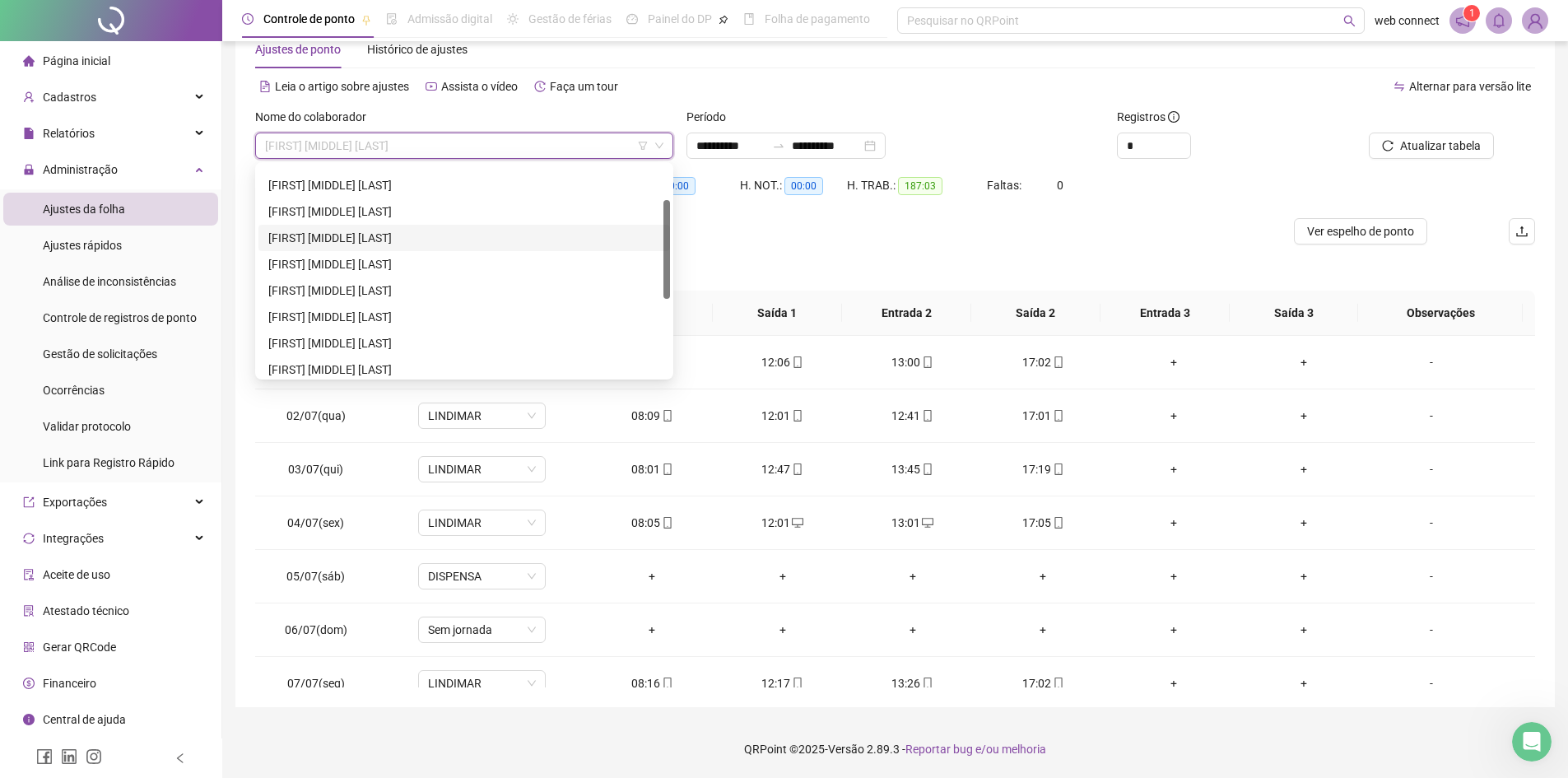 click on "[FIRST] [MIDDLE] [LAST]" at bounding box center [464, 238] 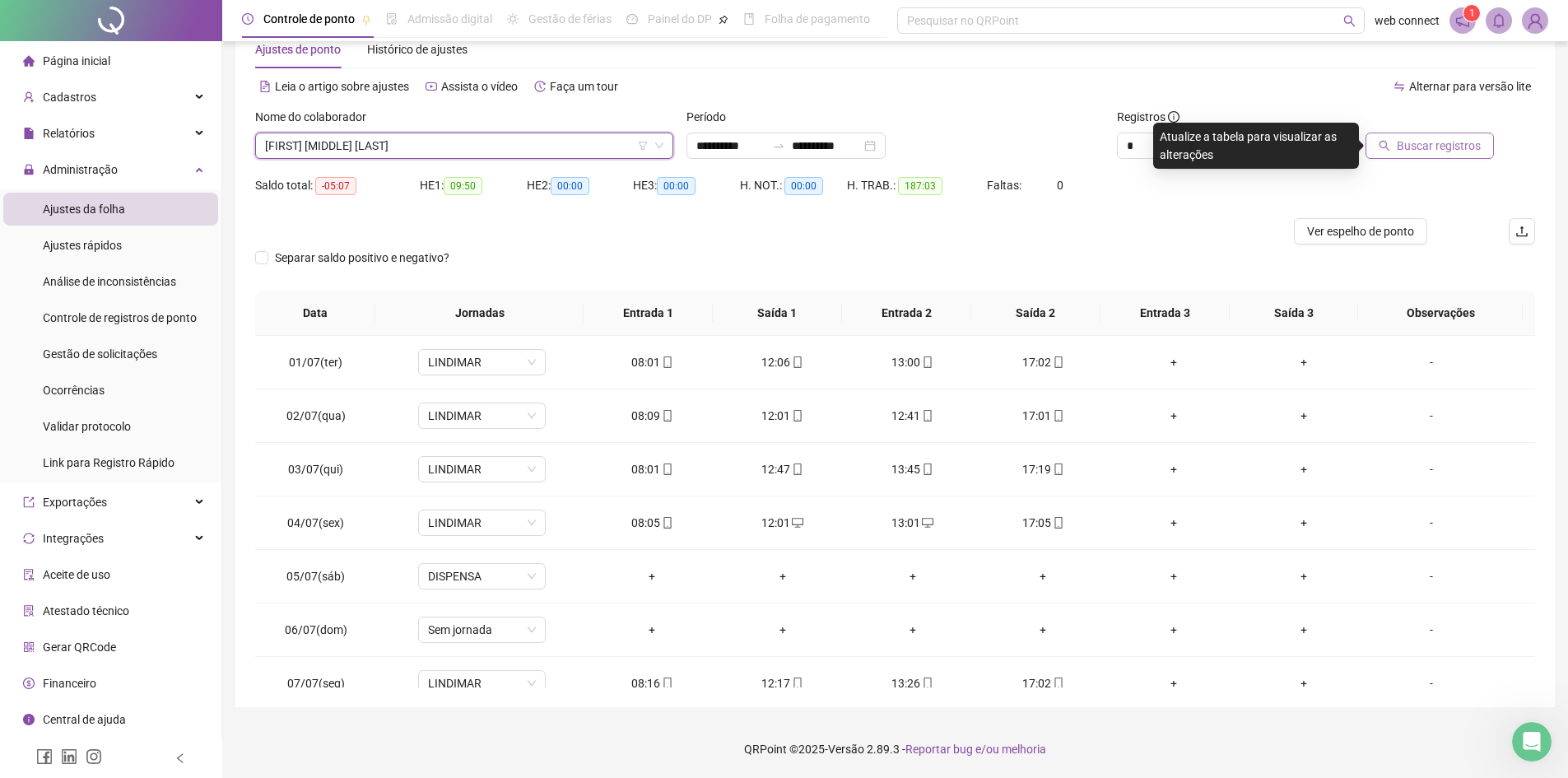 click on "Buscar registros" at bounding box center [1430, 146] 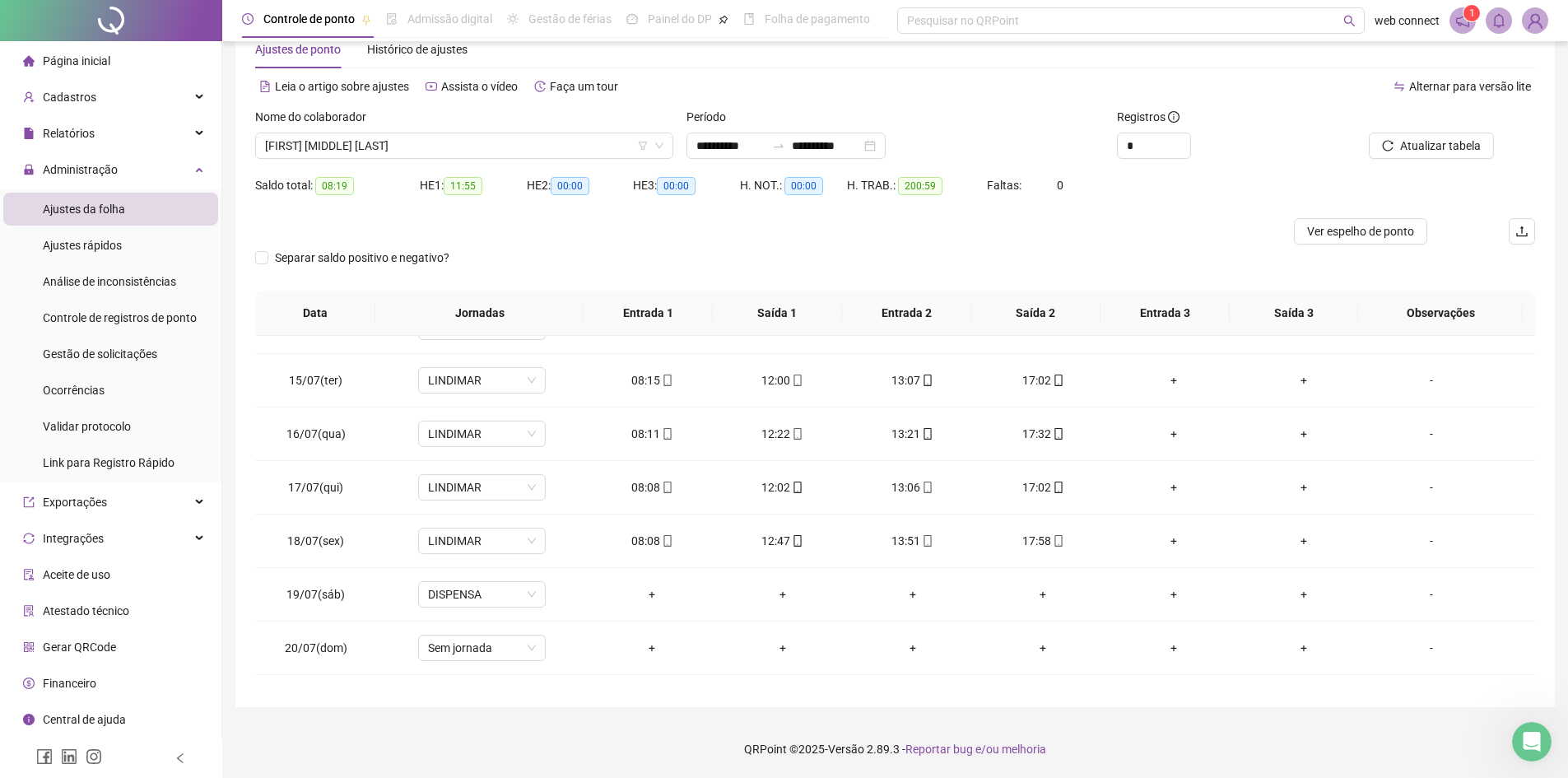 scroll, scrollTop: 0, scrollLeft: 0, axis: both 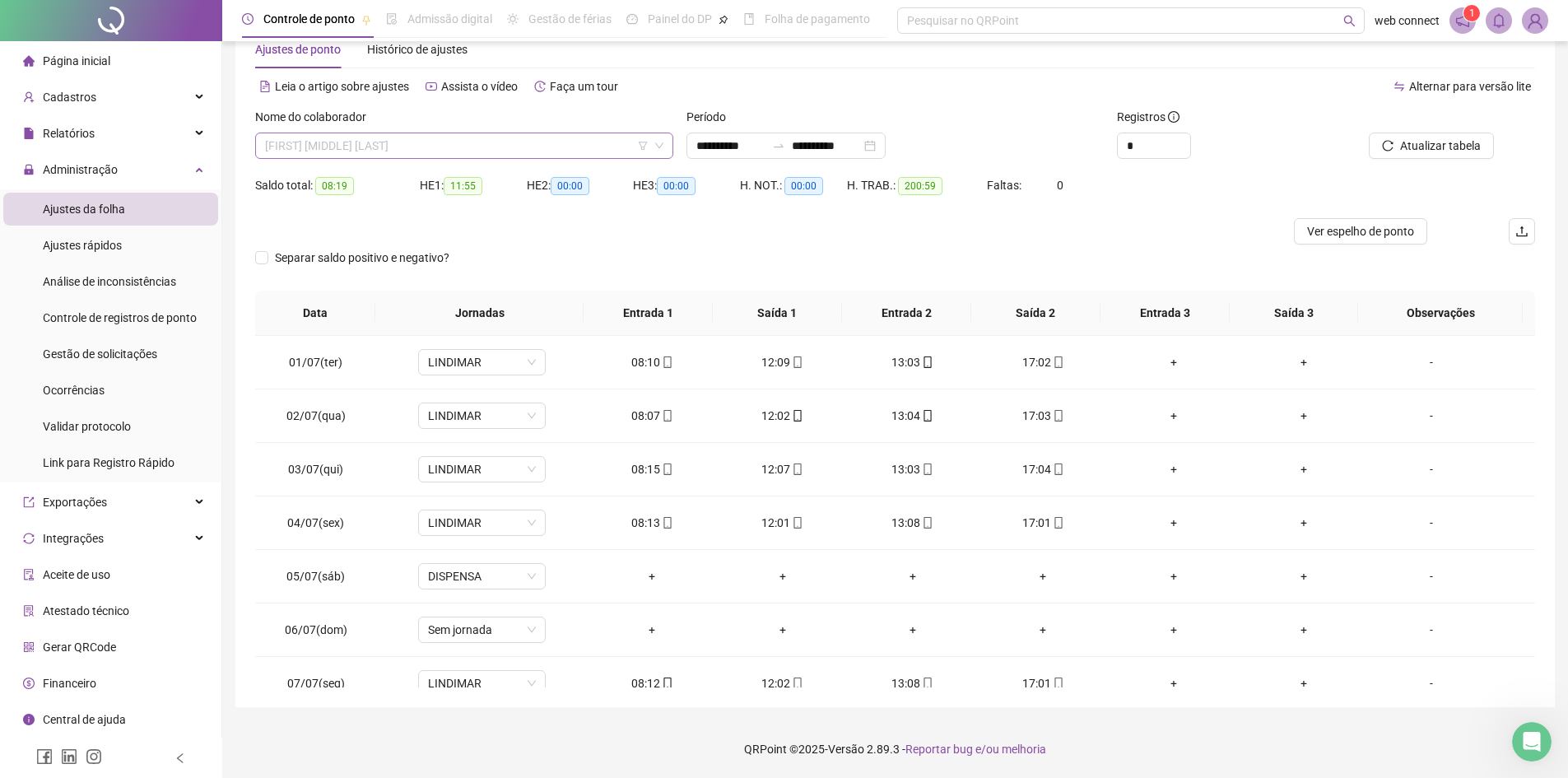 click on "[FIRST] [MIDDLE] [LAST]" at bounding box center [464, 146] 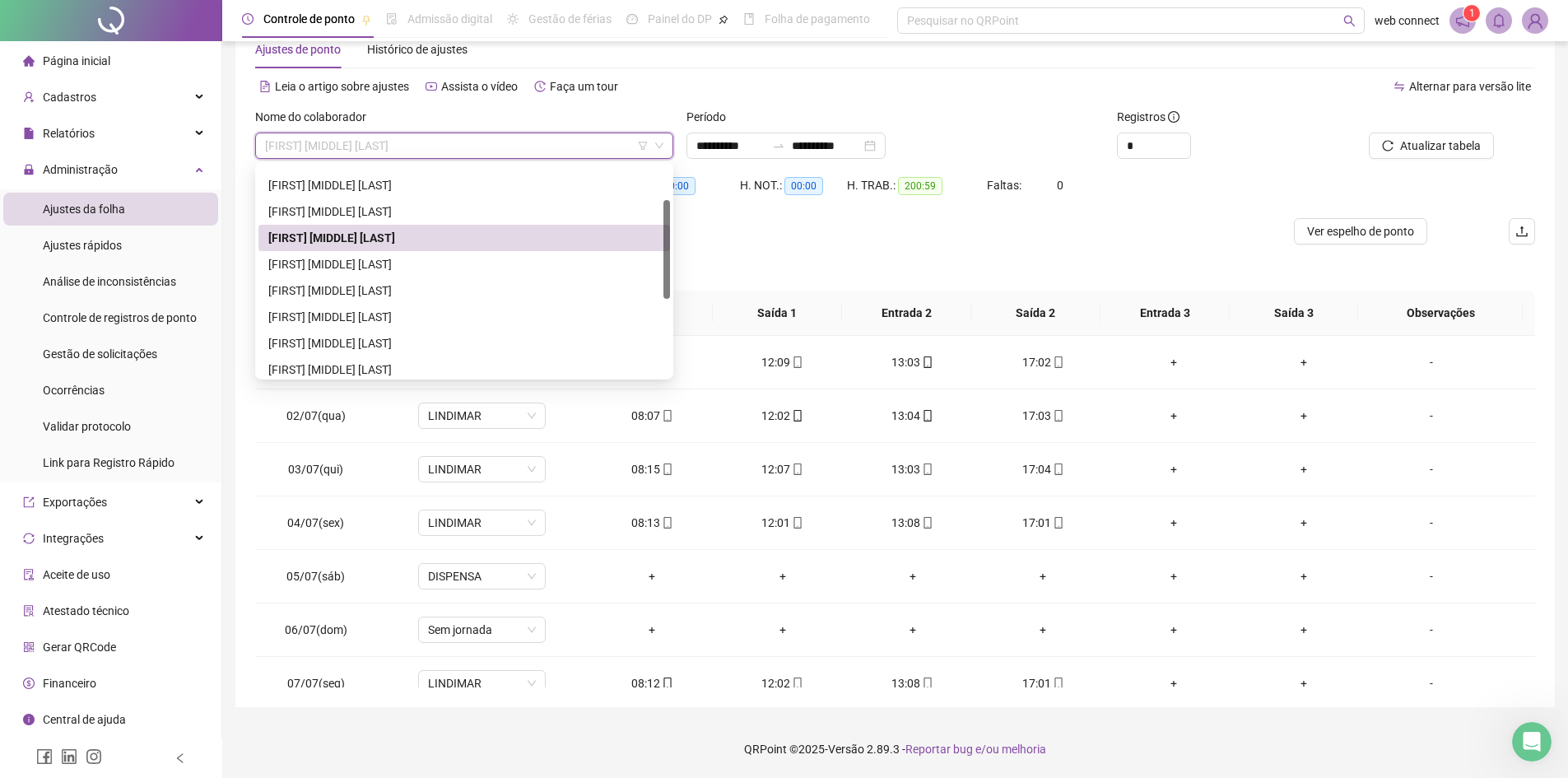 scroll, scrollTop: 0, scrollLeft: 0, axis: both 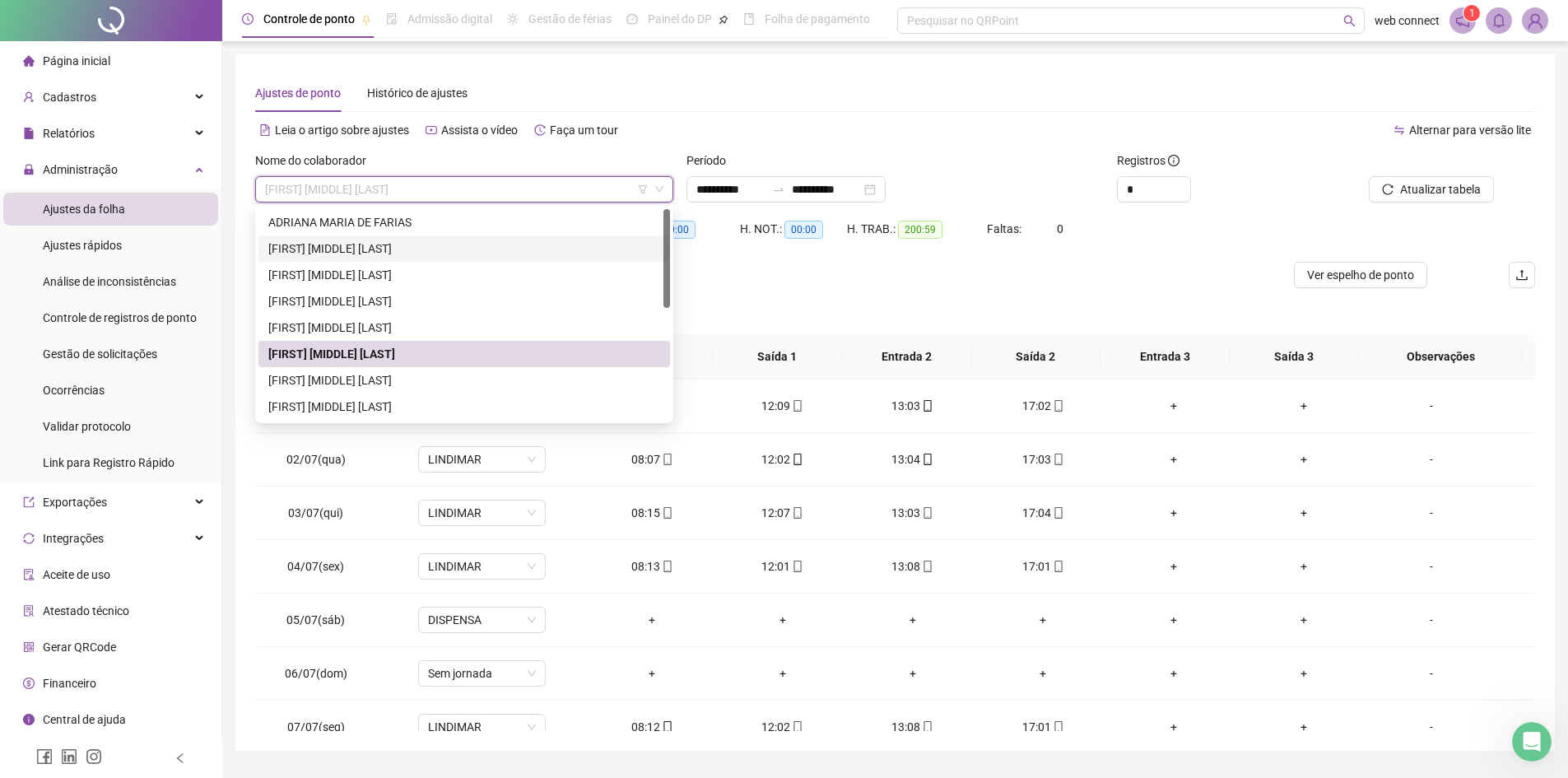 click on "[FIRST] [MIDDLE] [LAST]" at bounding box center (464, 249) 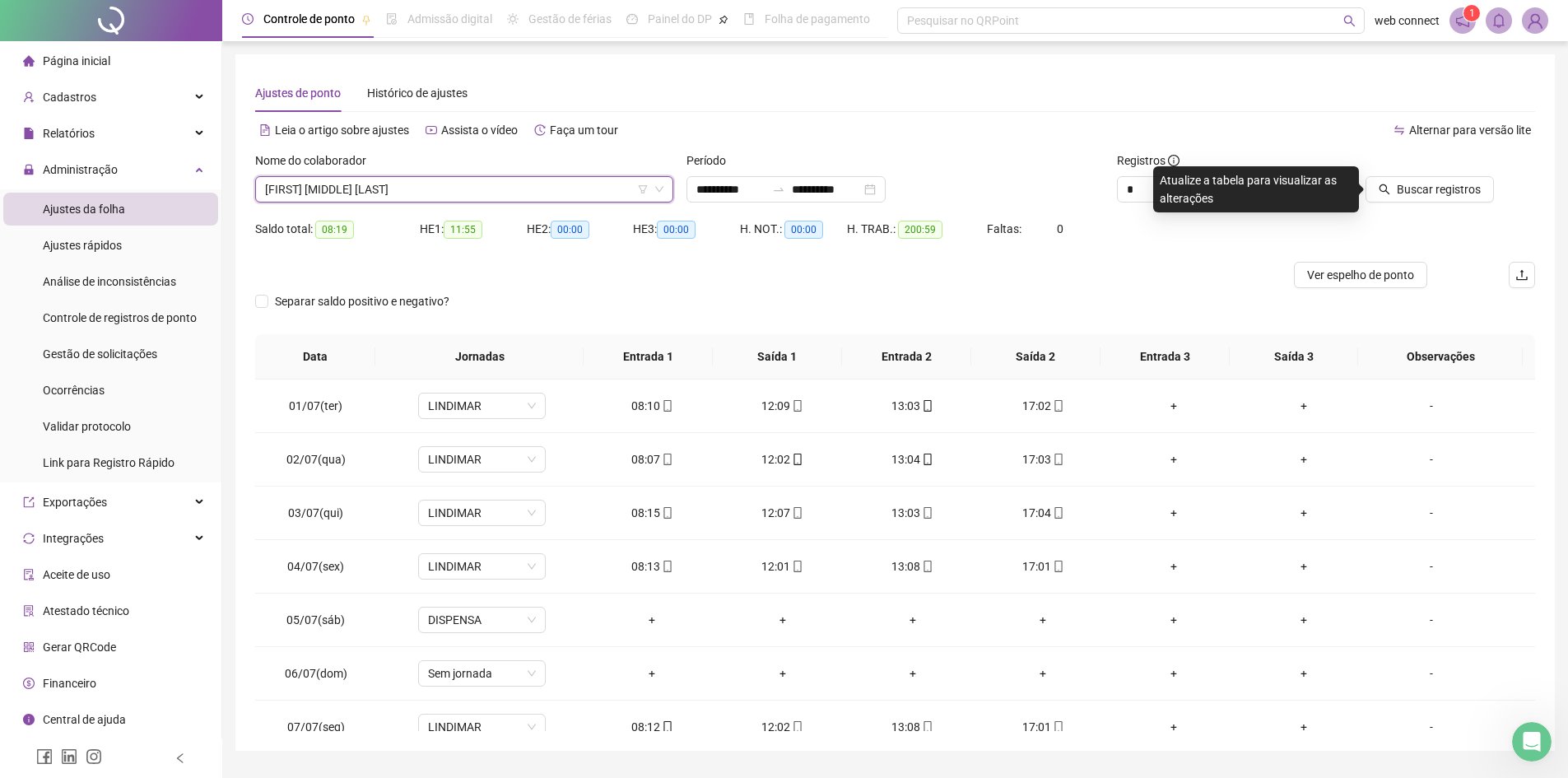 click on "Buscar registros" at bounding box center (1434, 184) 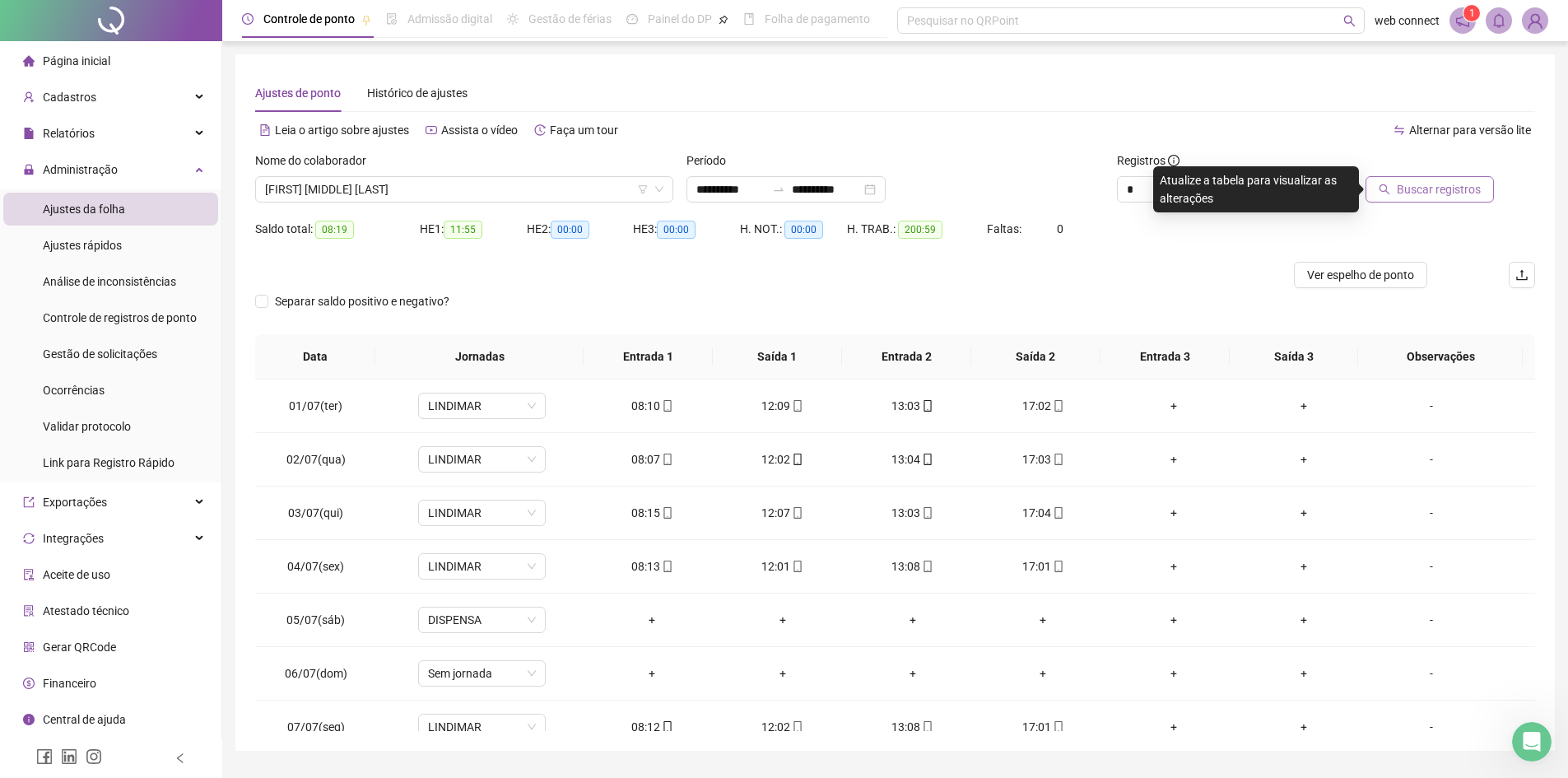 click on "Buscar registros" at bounding box center [1439, 189] 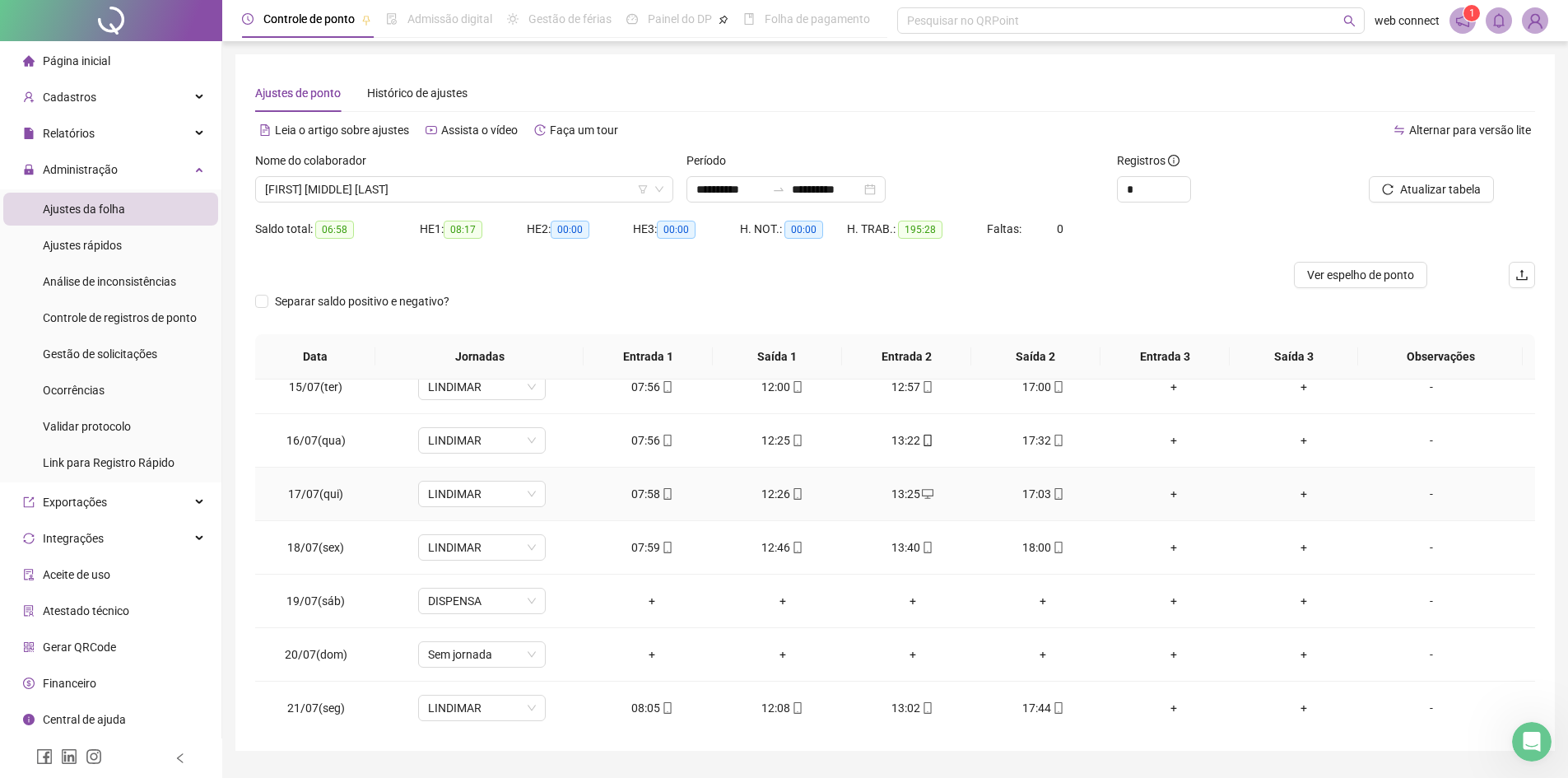 scroll, scrollTop: 1307, scrollLeft: 0, axis: vertical 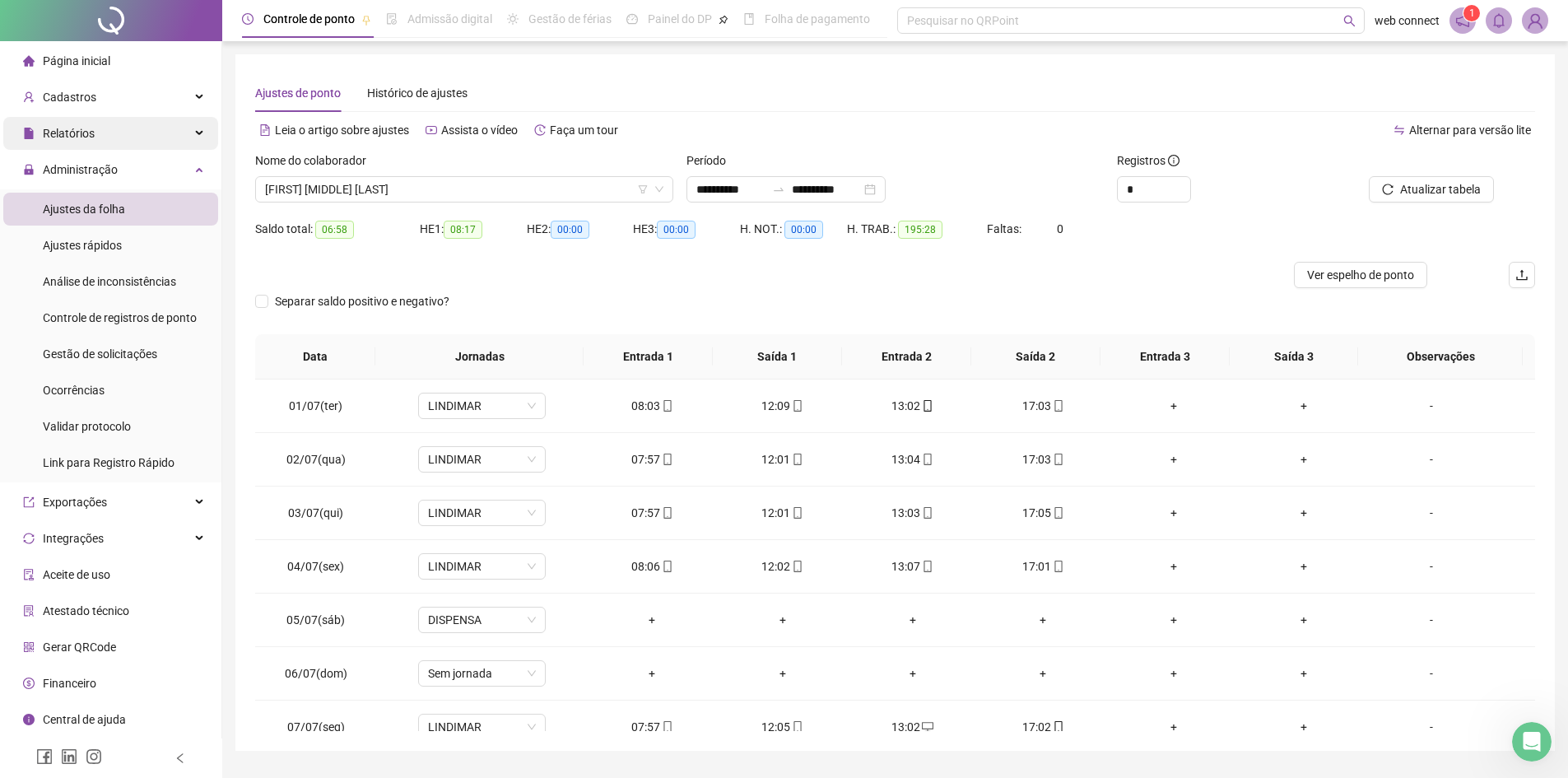 click on "Relatórios" at bounding box center [110, 133] 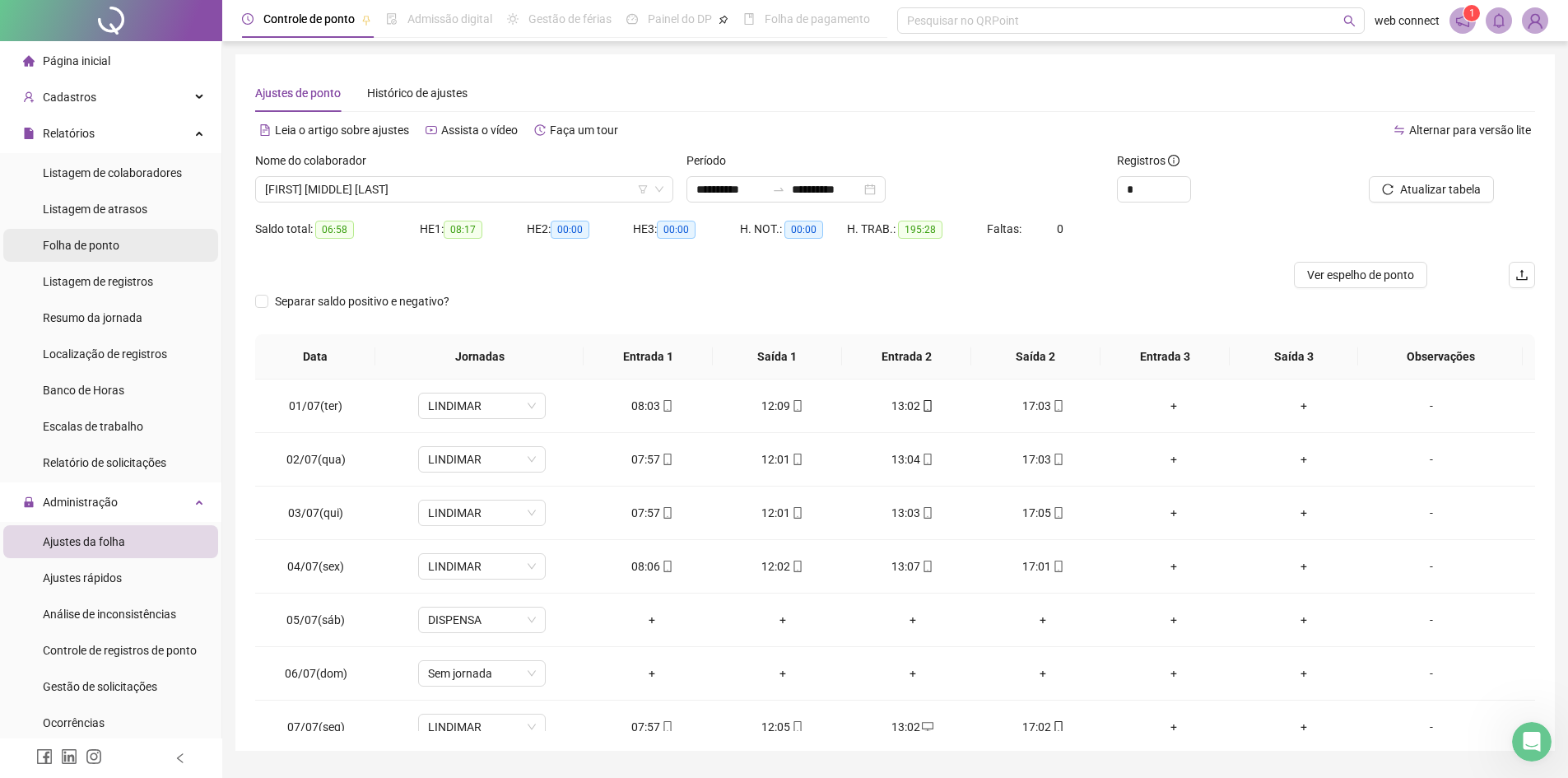 click on "Folha de ponto" at bounding box center [81, 245] 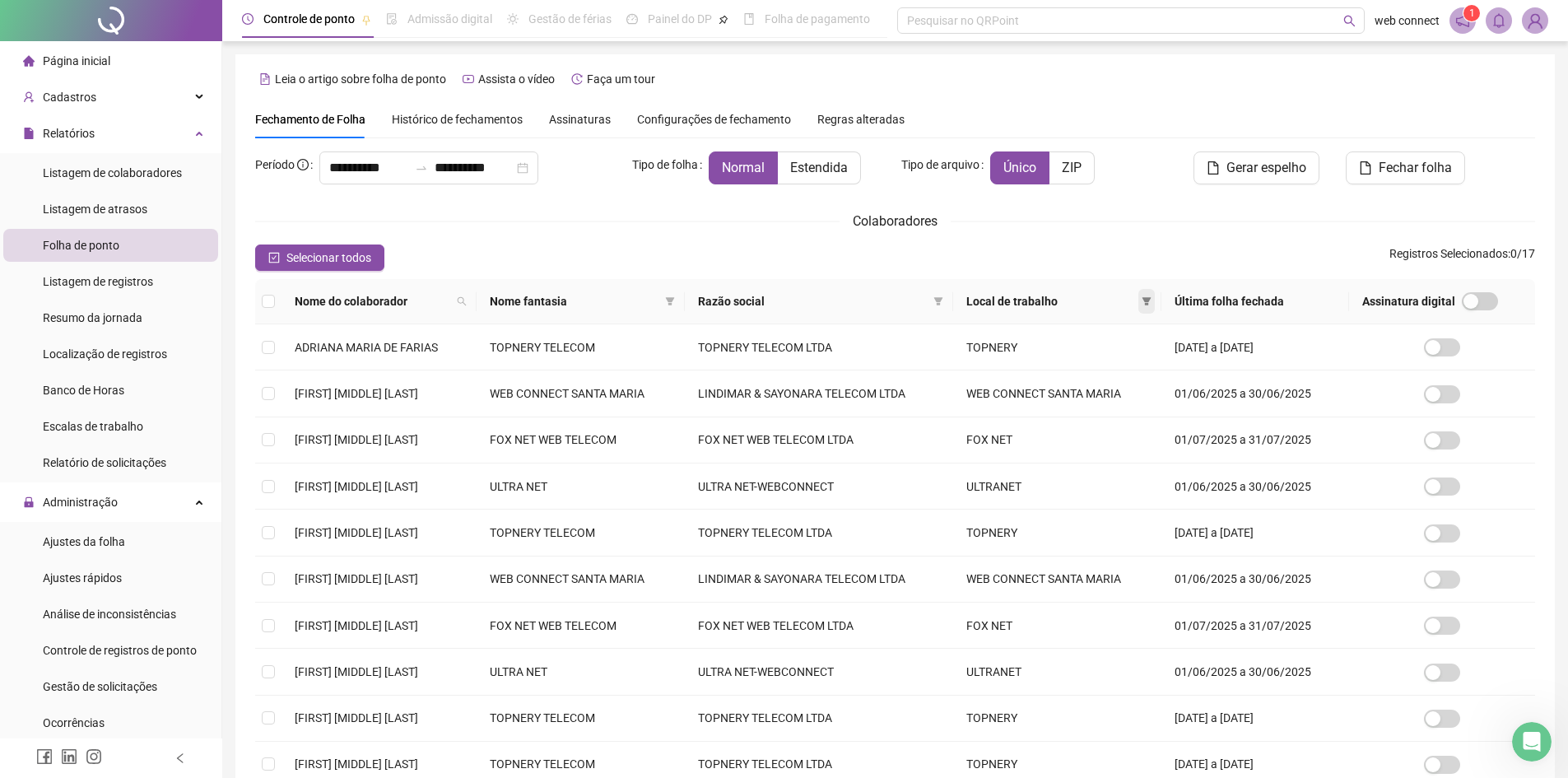 click 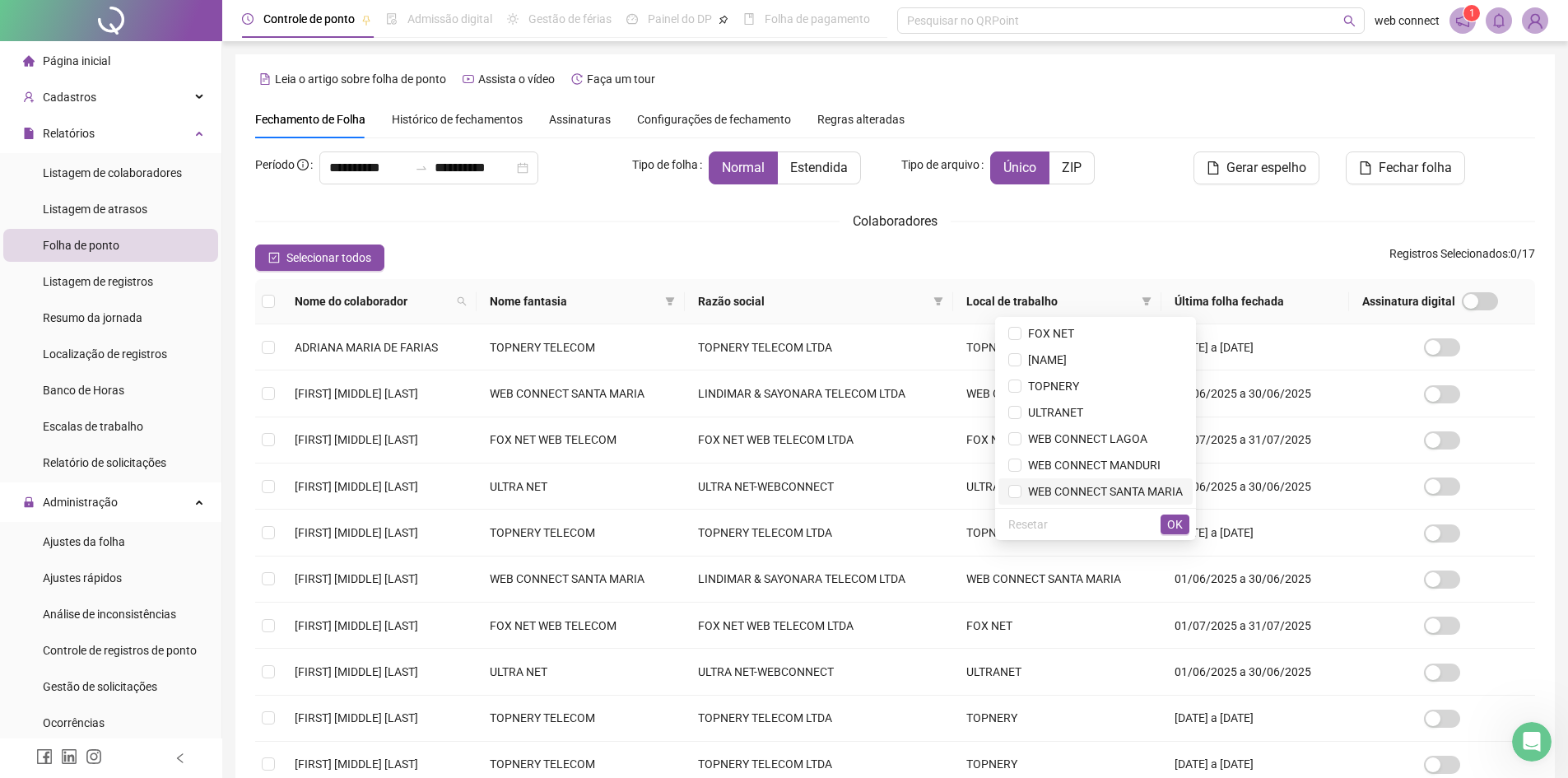 click on "WEB CONNECT SANTA MARIA" at bounding box center [1102, 491] 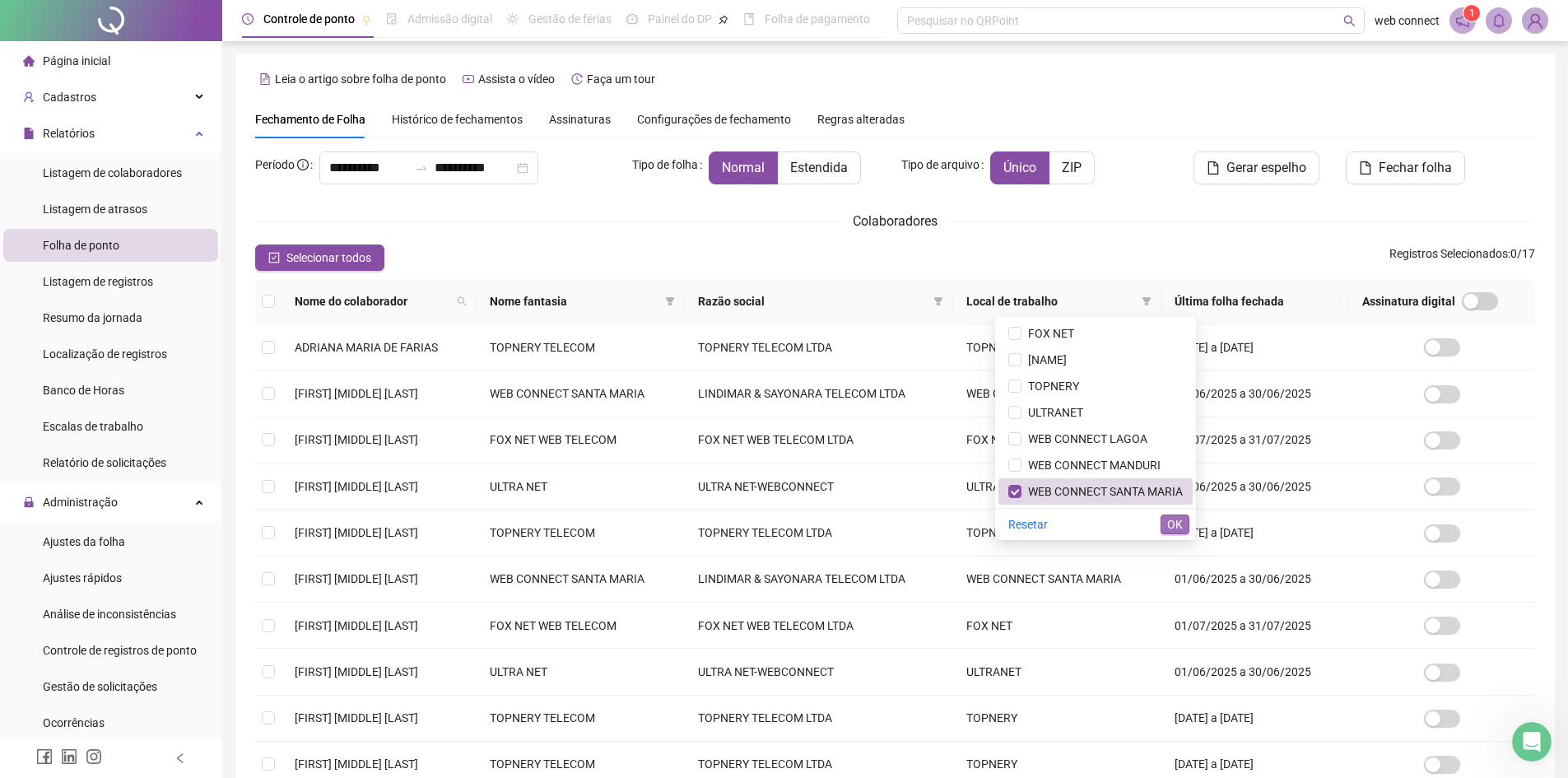 click on "OK" at bounding box center (1175, 524) 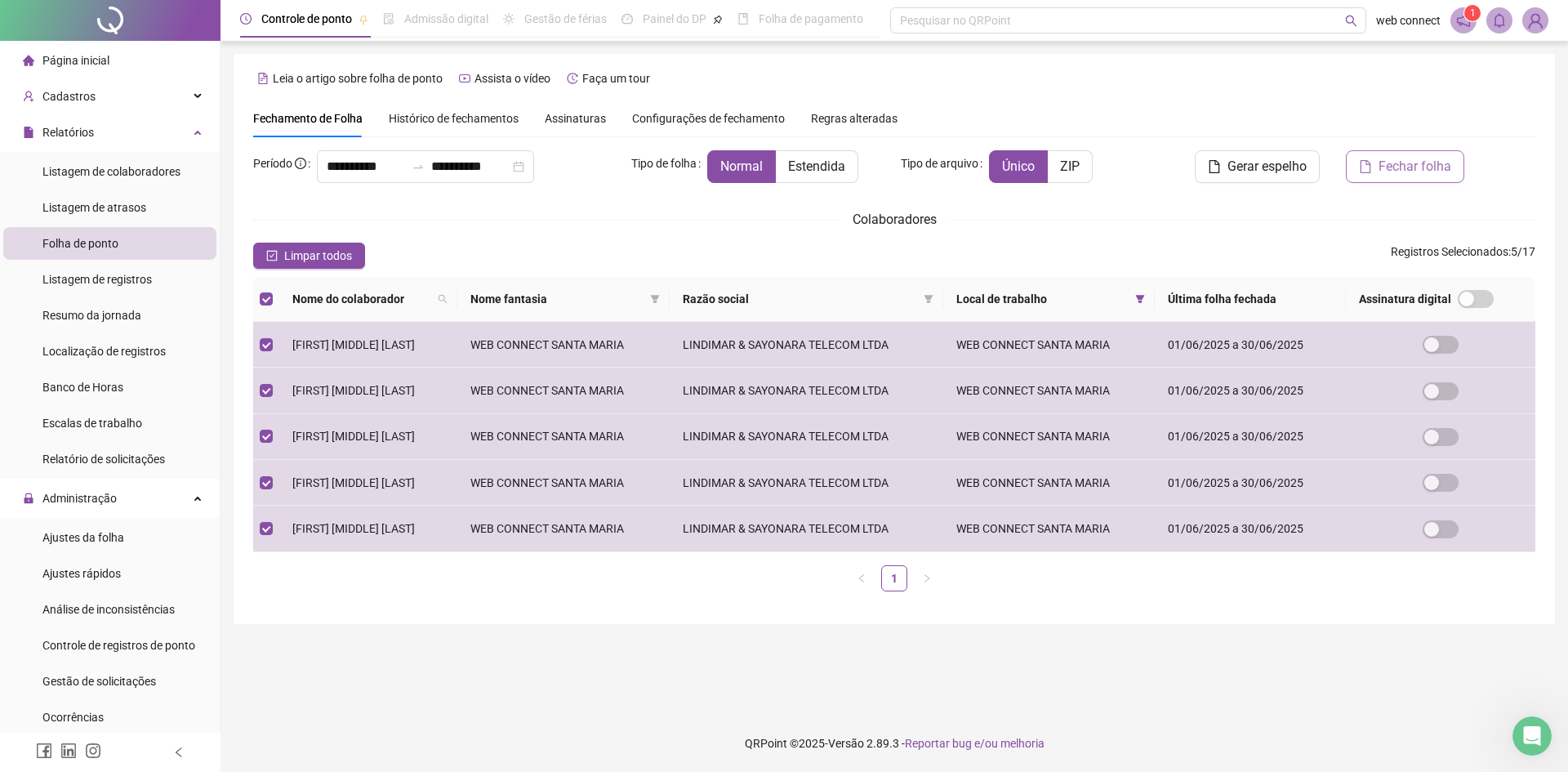 click on "Fechar folha" at bounding box center [1414, 167] 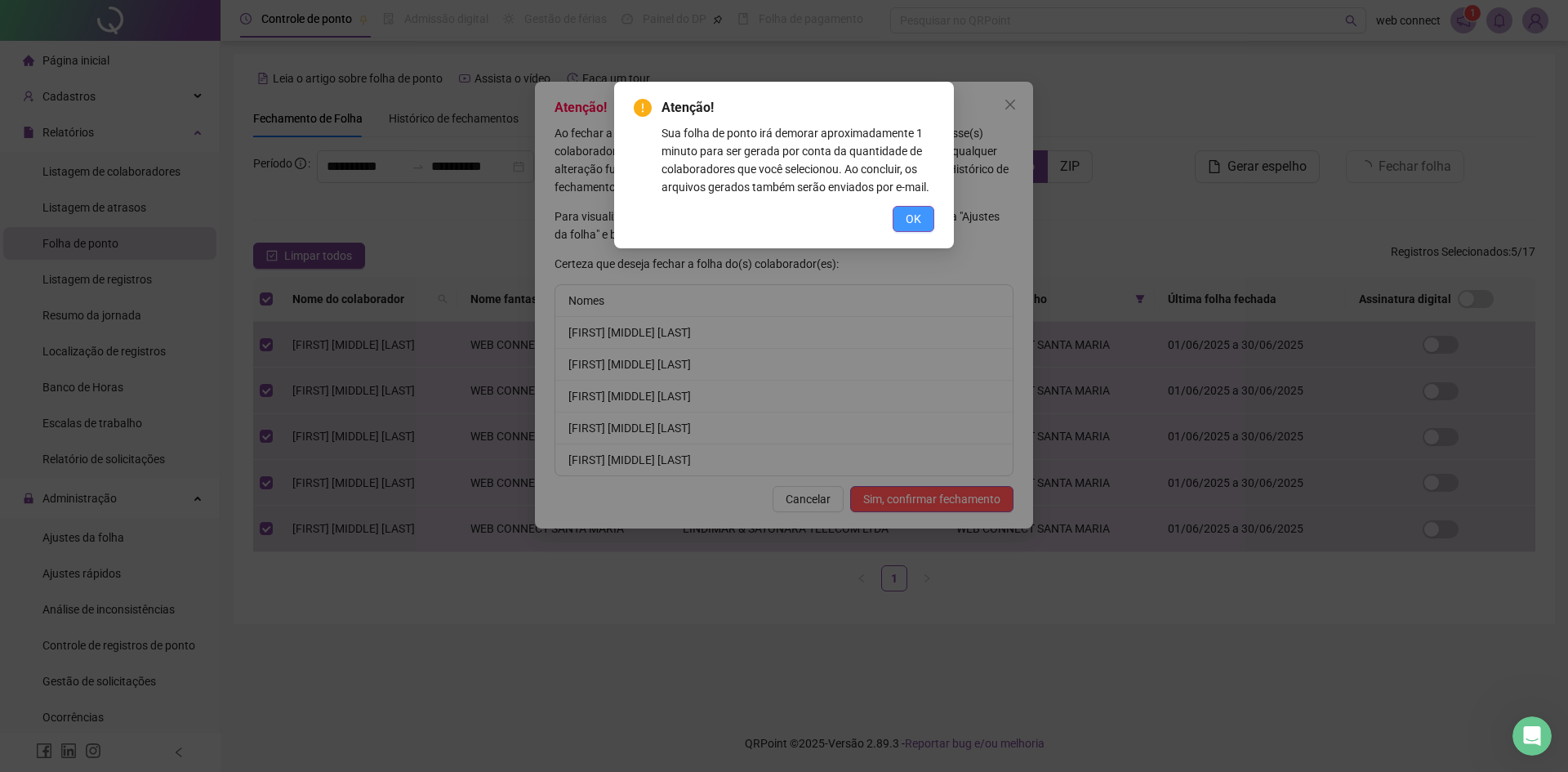 click on "OK" at bounding box center (913, 219) 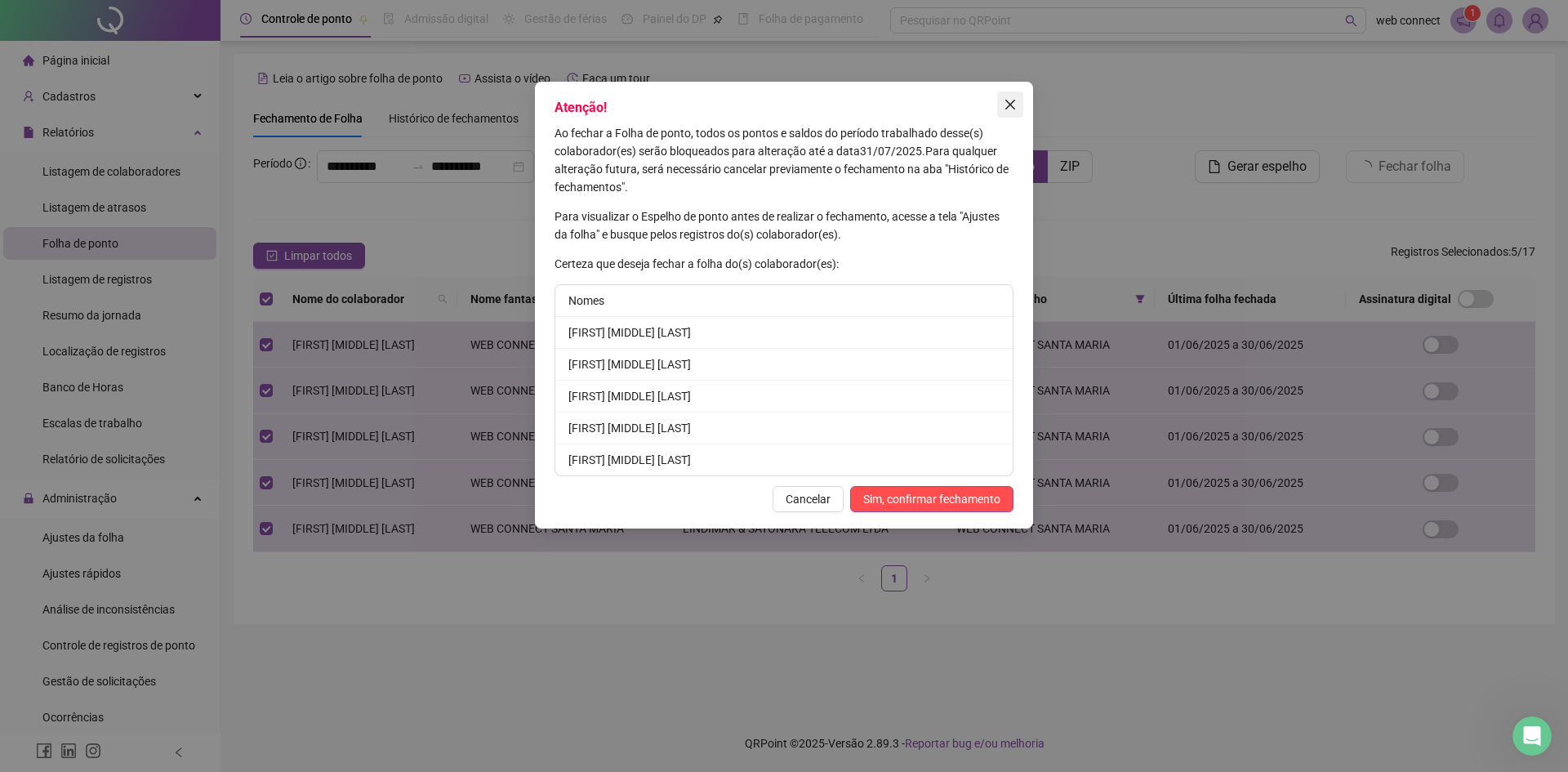 click at bounding box center [1010, 105] 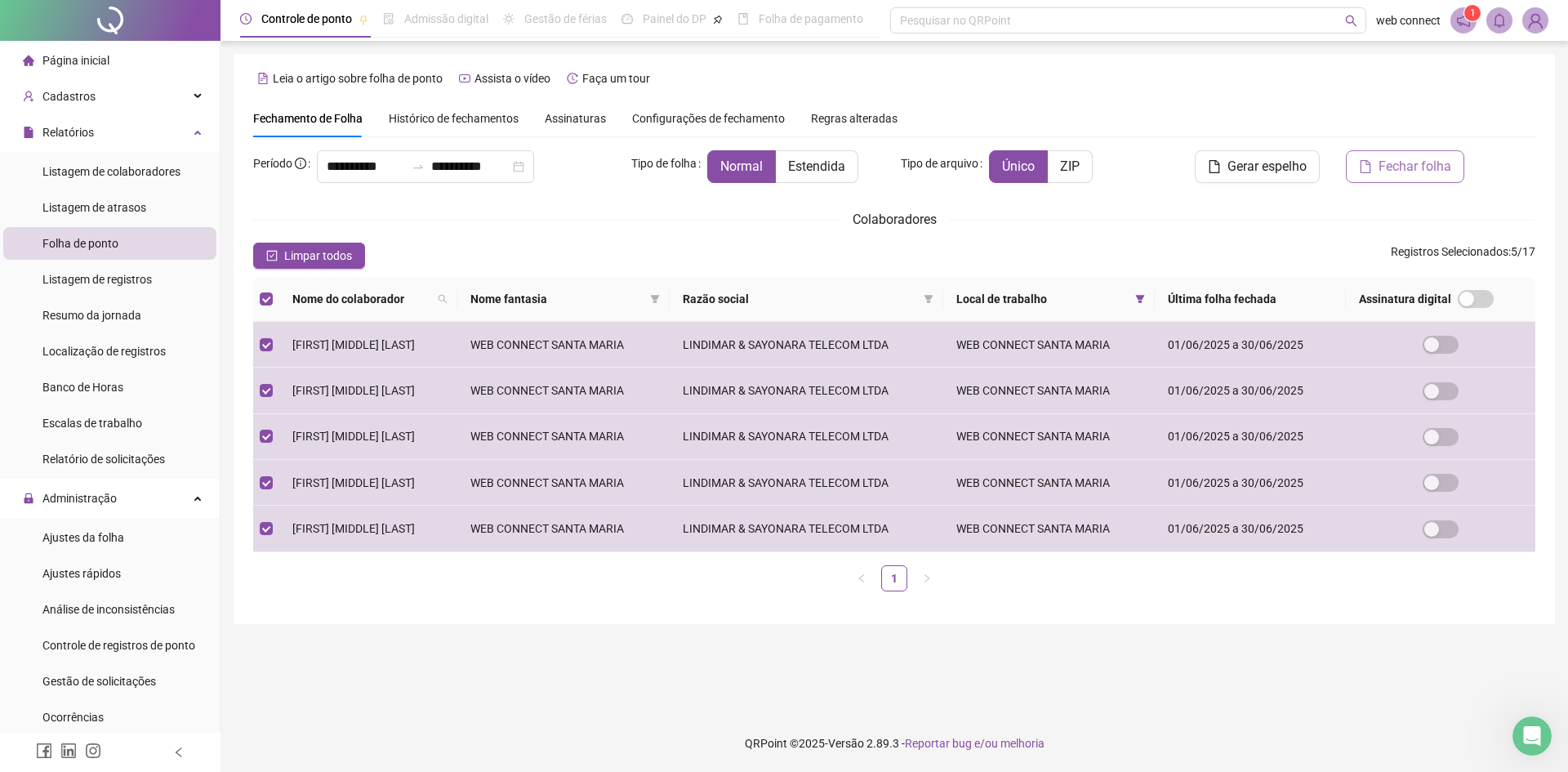 click on "Fechar folha" at bounding box center (1405, 167) 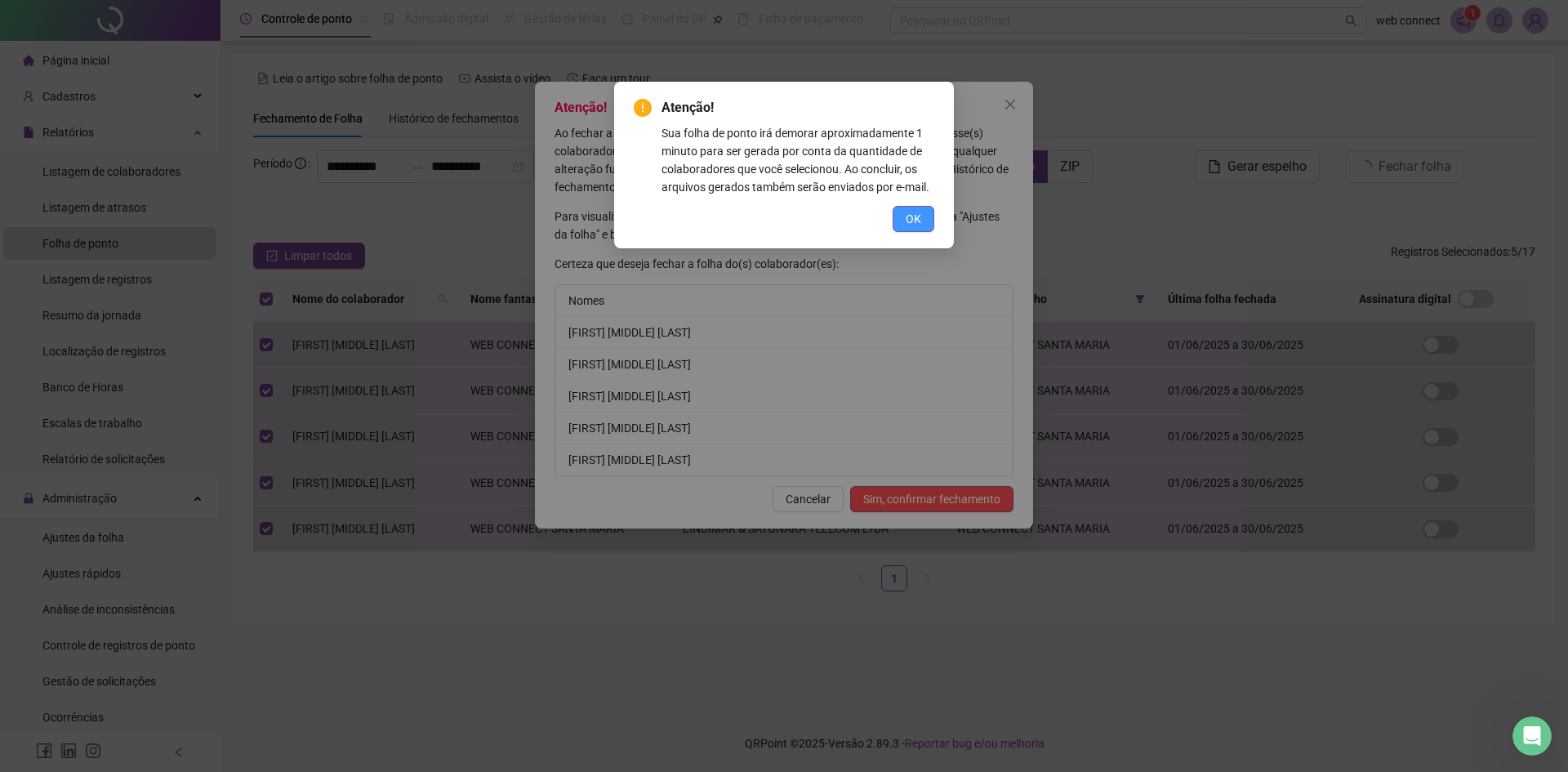 click on "OK" at bounding box center [913, 219] 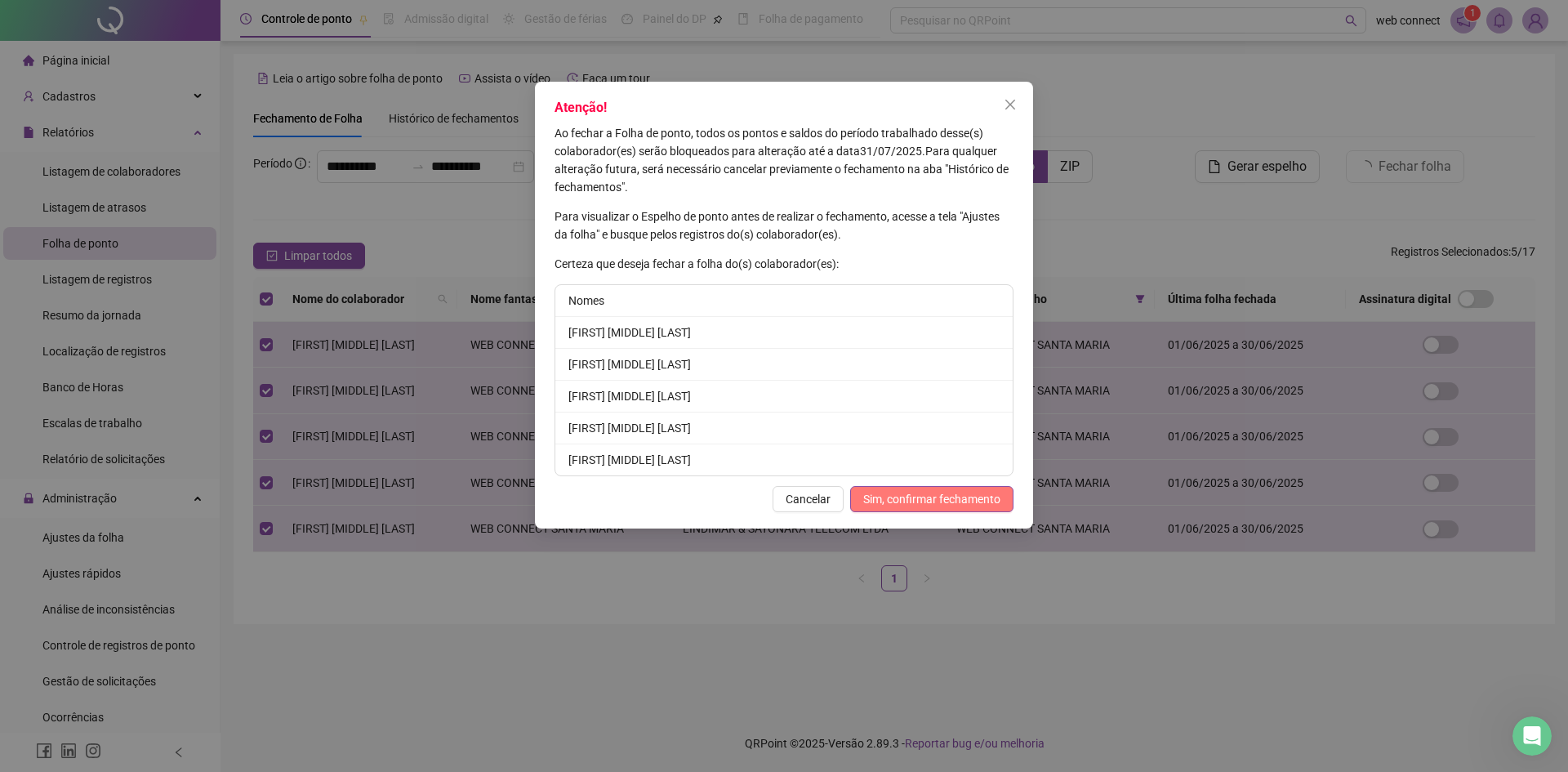 click on "Sim, confirmar fechamento" at bounding box center (932, 499) 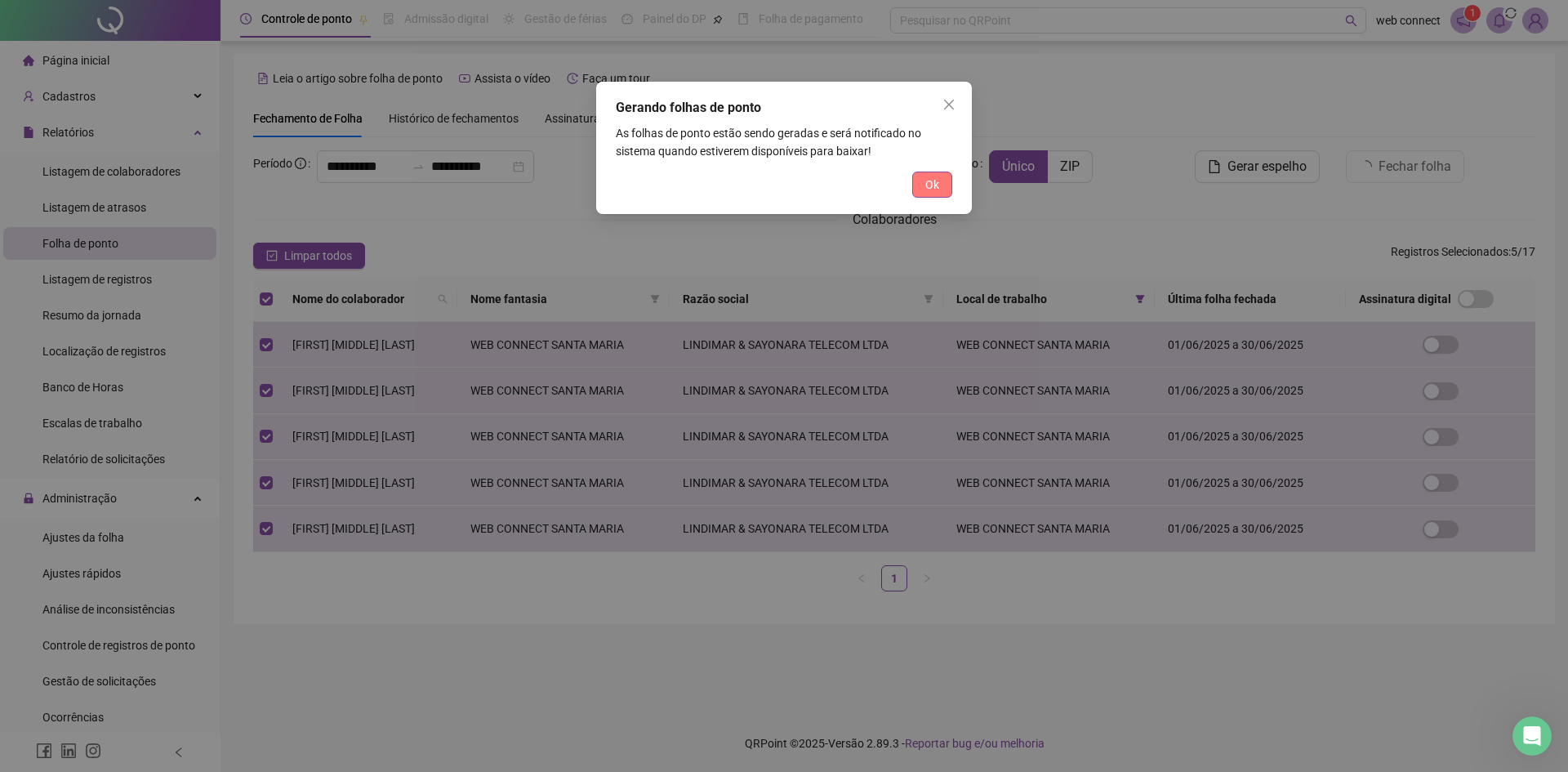 click on "Ok" at bounding box center [932, 185] 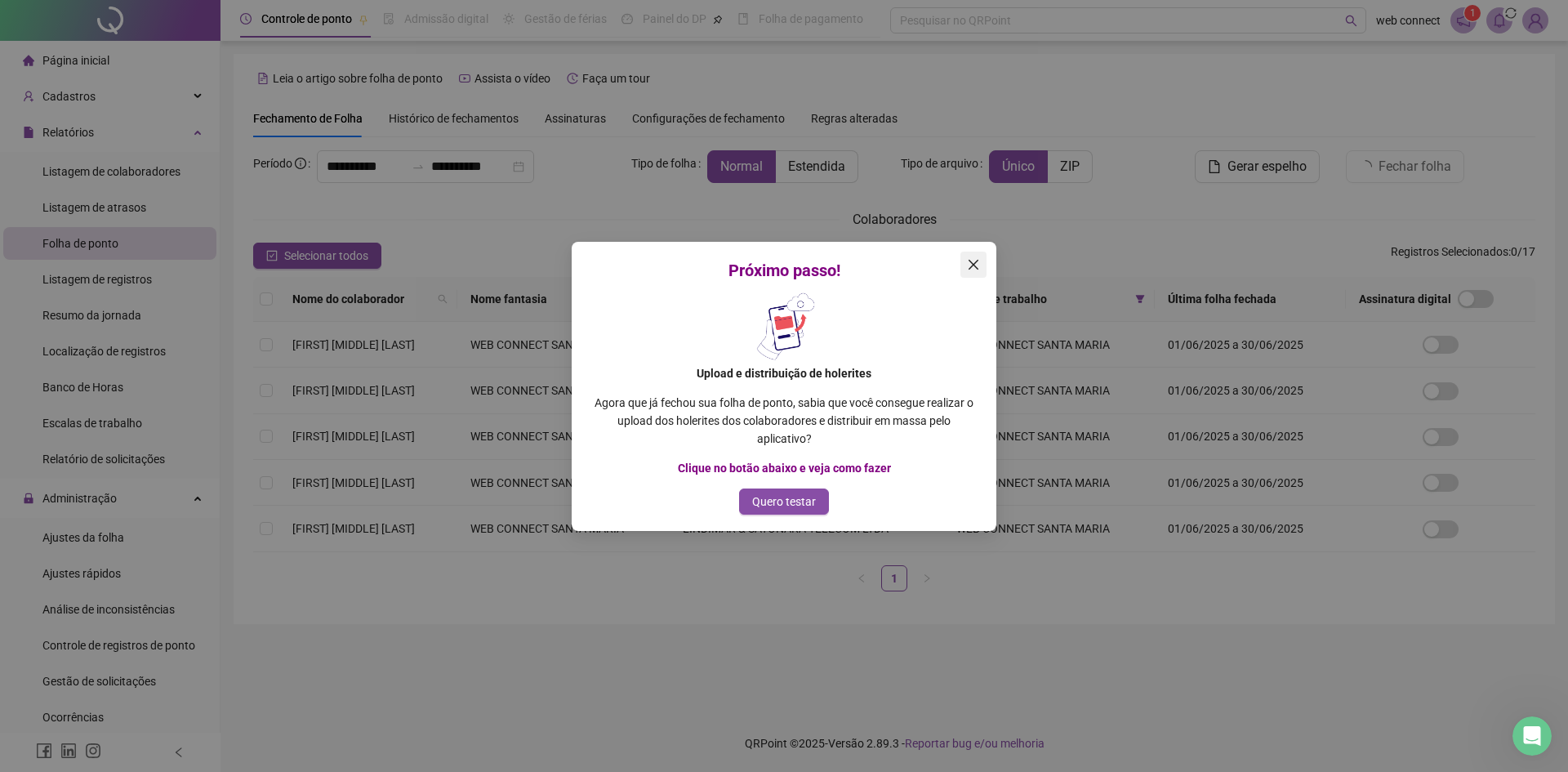 click 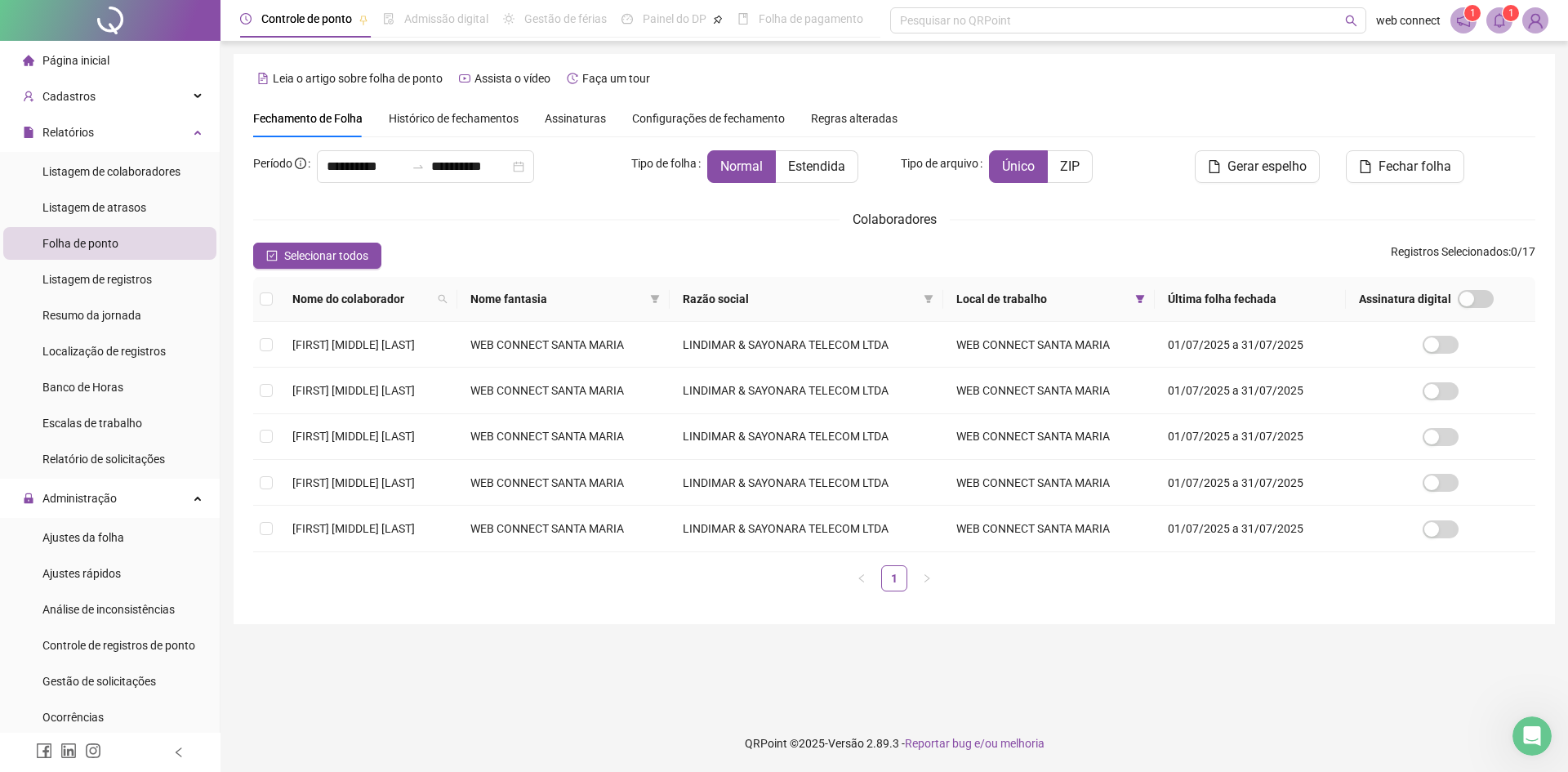 click 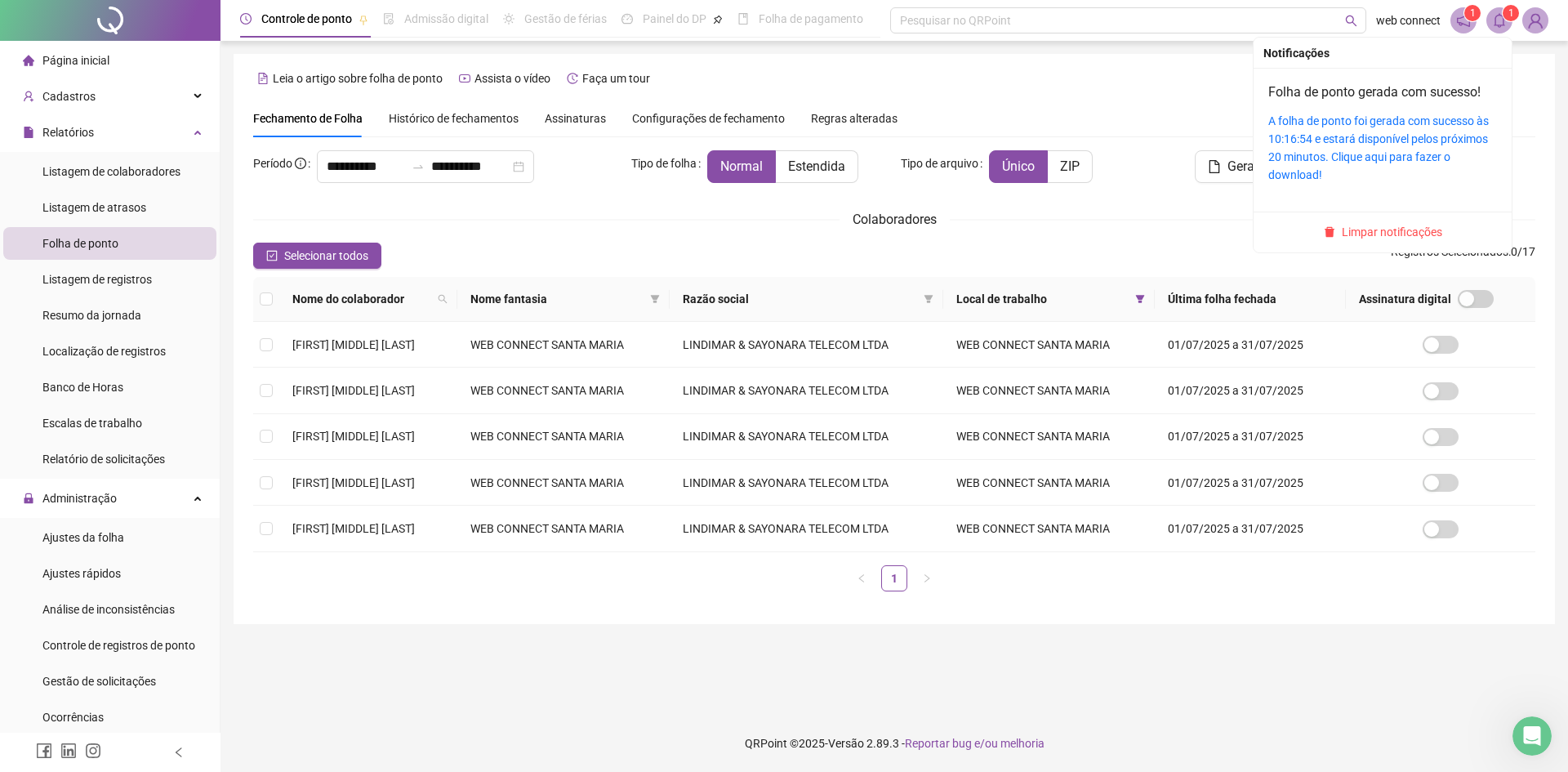 click on "A folha de ponto foi gerada com sucesso às 10:16:54 e estará disponível pelos próximos 20 minutos.
Clique aqui para fazer o download!" at bounding box center [1383, 148] 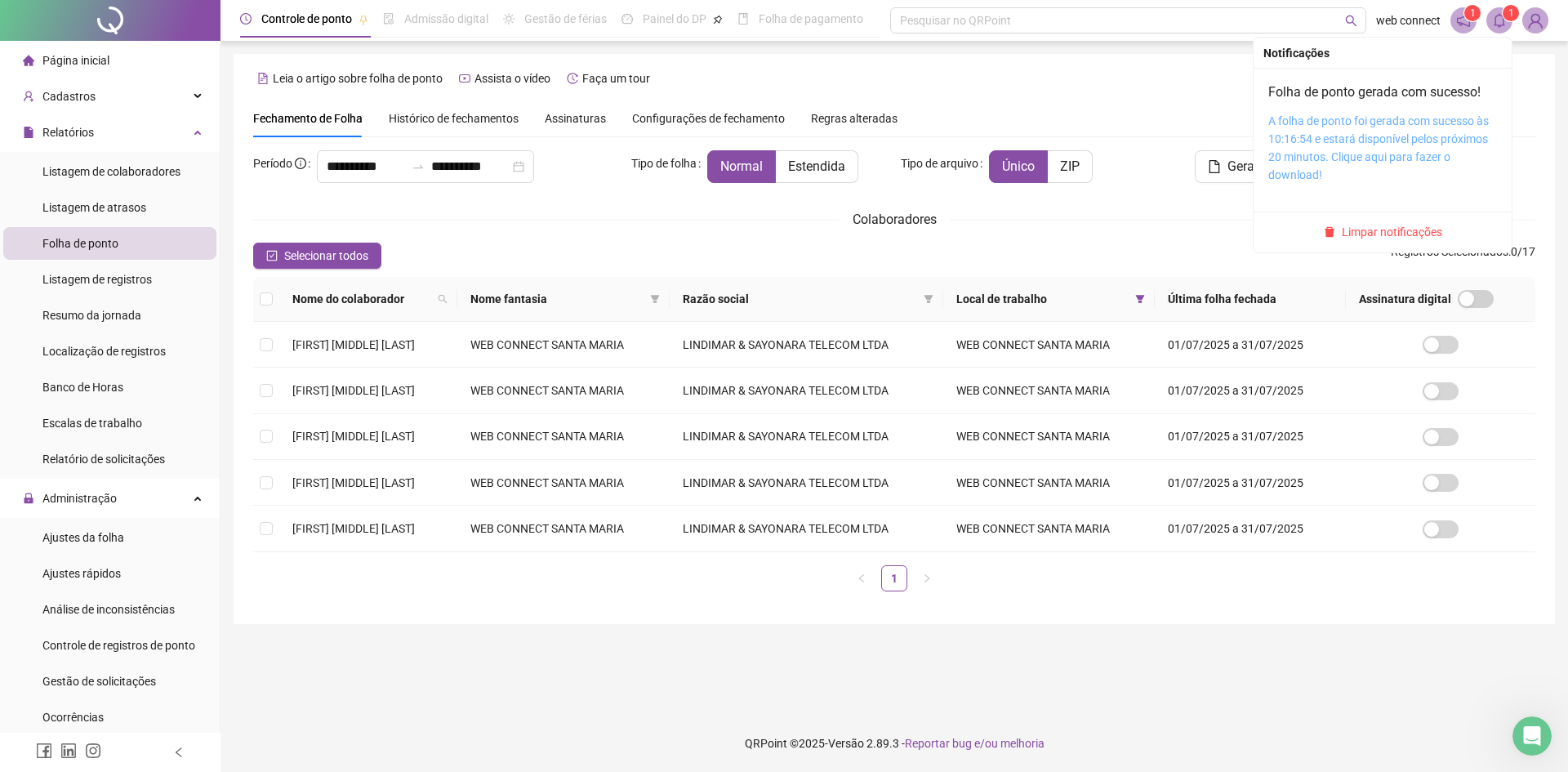 click on "A folha de ponto foi gerada com sucesso às 10:16:54 e estará disponível pelos próximos 20 minutos.
Clique aqui para fazer o download!" at bounding box center [1379, 148] 